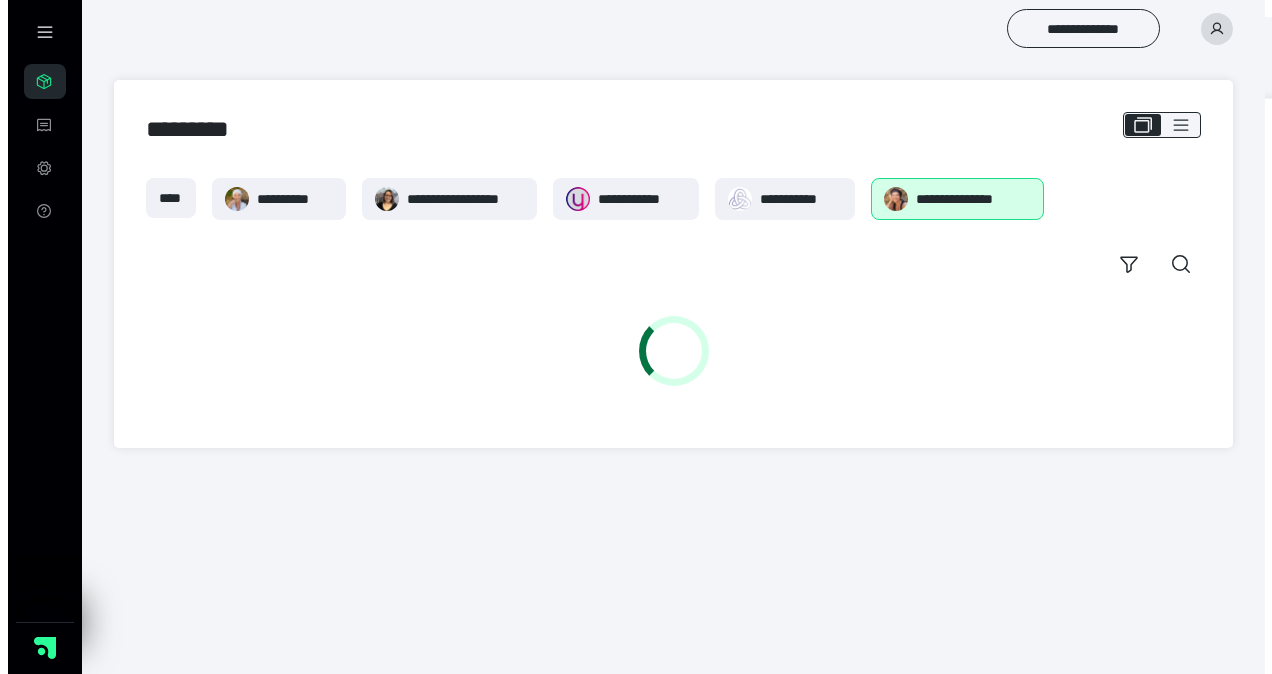 scroll, scrollTop: 0, scrollLeft: 0, axis: both 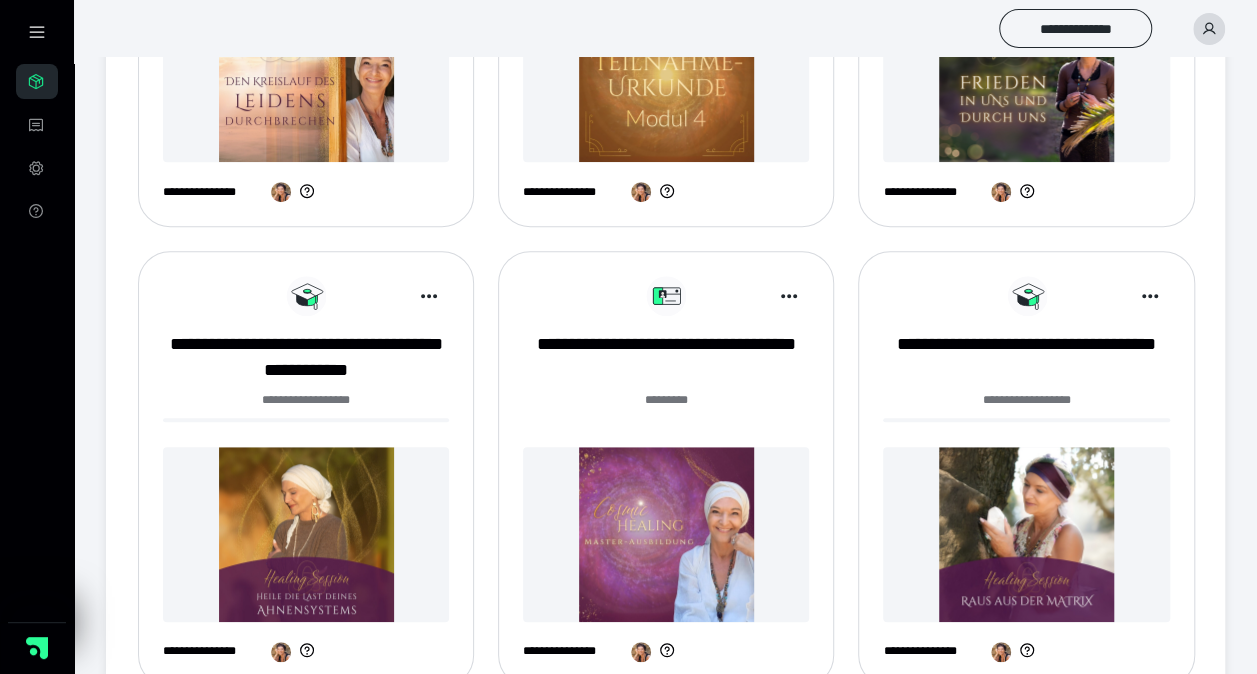 click at bounding box center [666, 534] 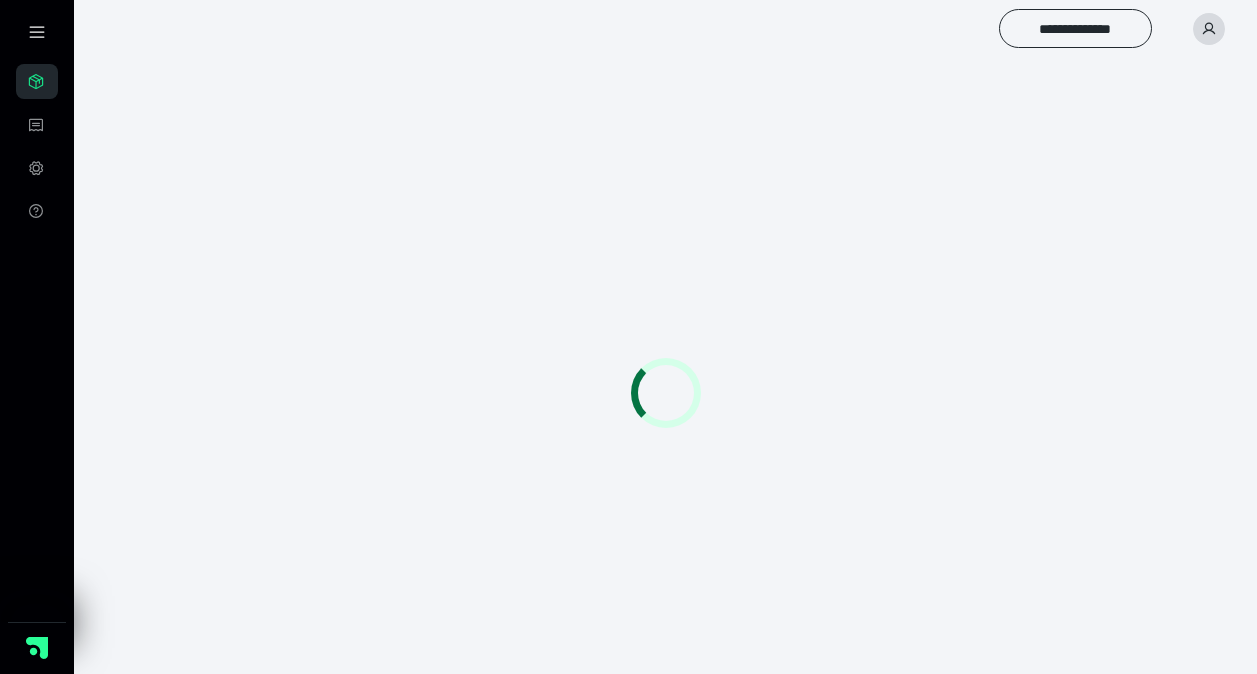 scroll, scrollTop: 0, scrollLeft: 0, axis: both 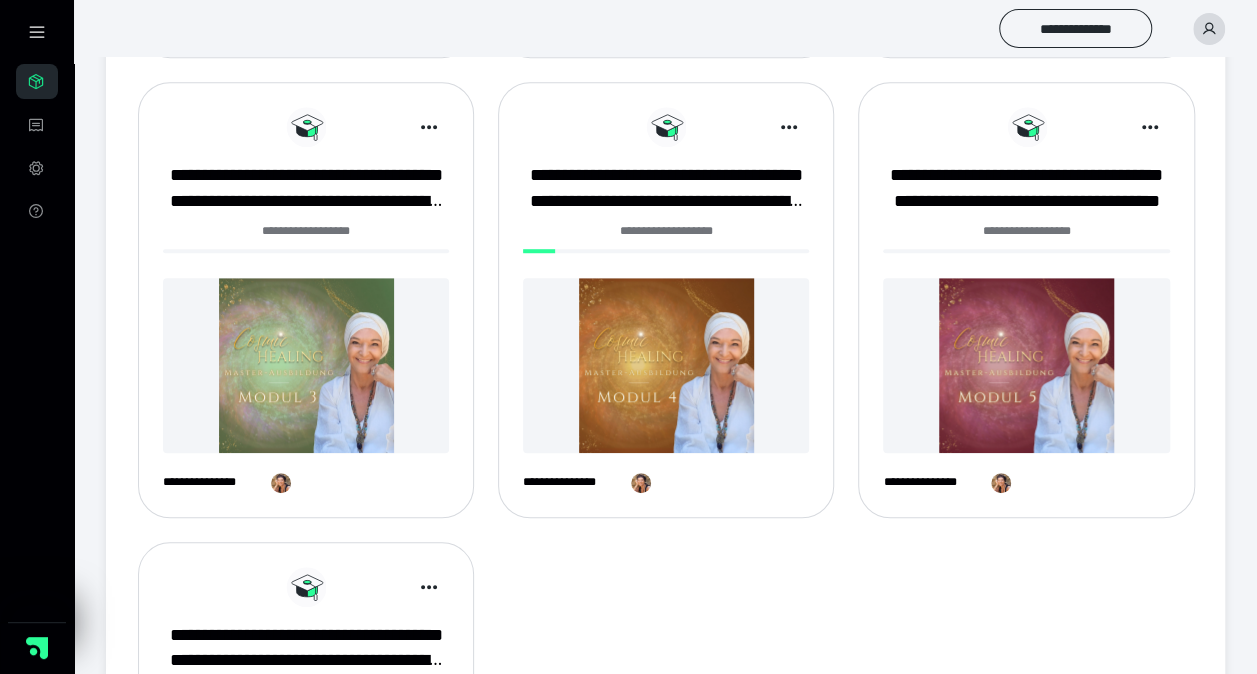 click at bounding box center [666, 365] 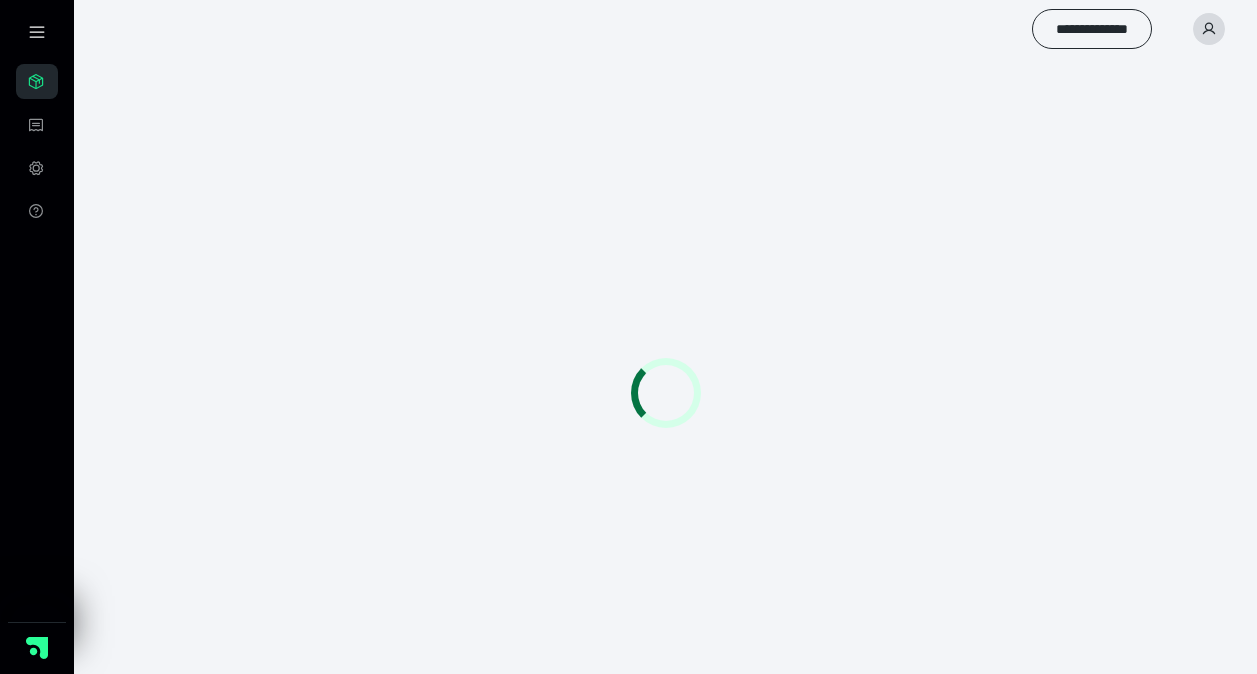 scroll, scrollTop: 0, scrollLeft: 0, axis: both 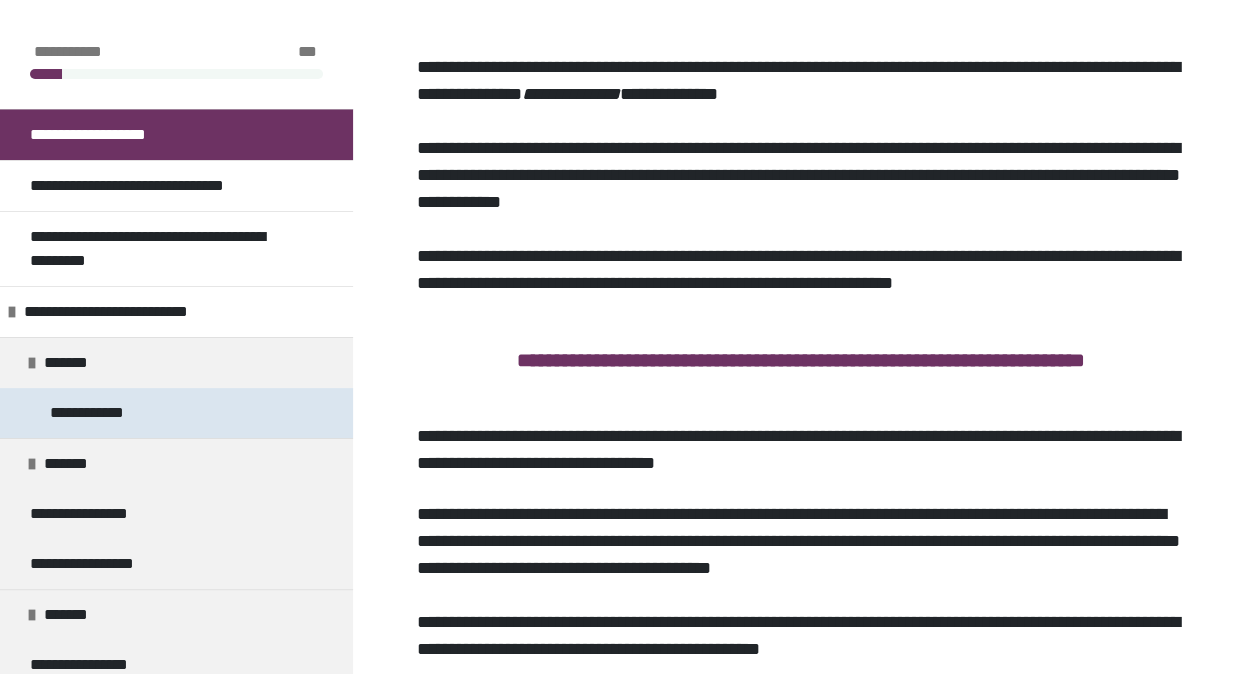 click on "**********" at bounding box center [96, 413] 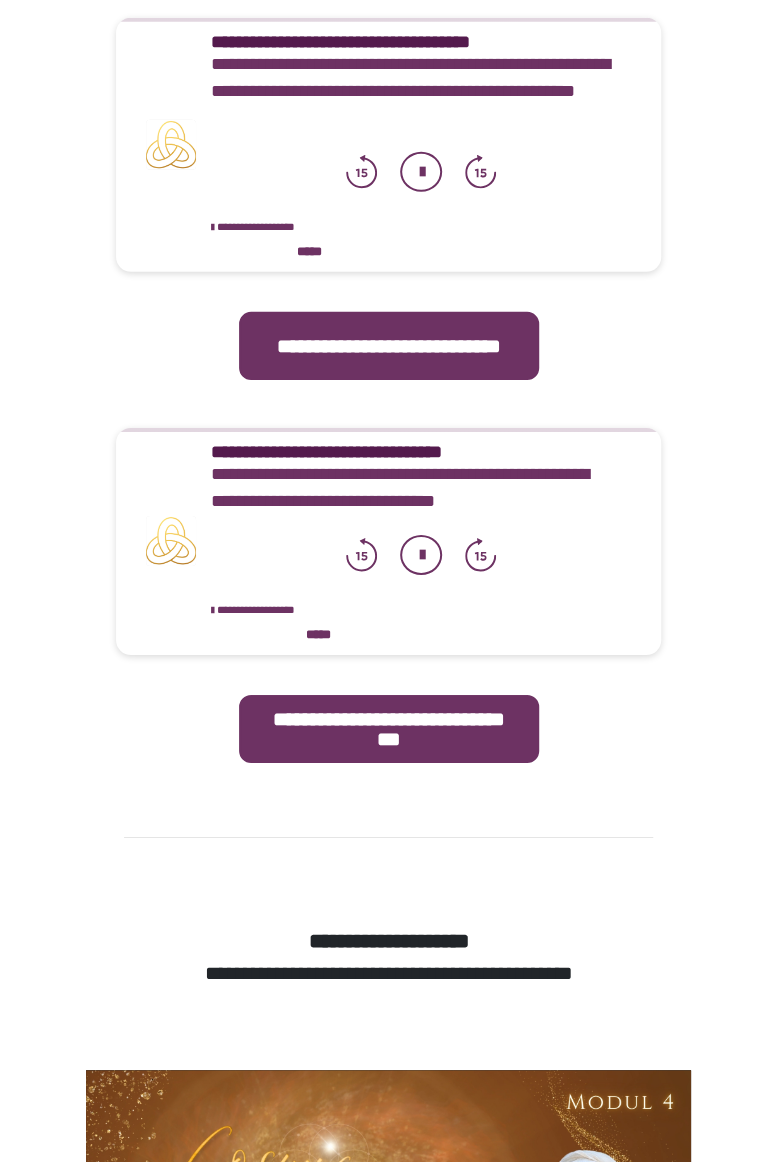 scroll, scrollTop: 1982, scrollLeft: 0, axis: vertical 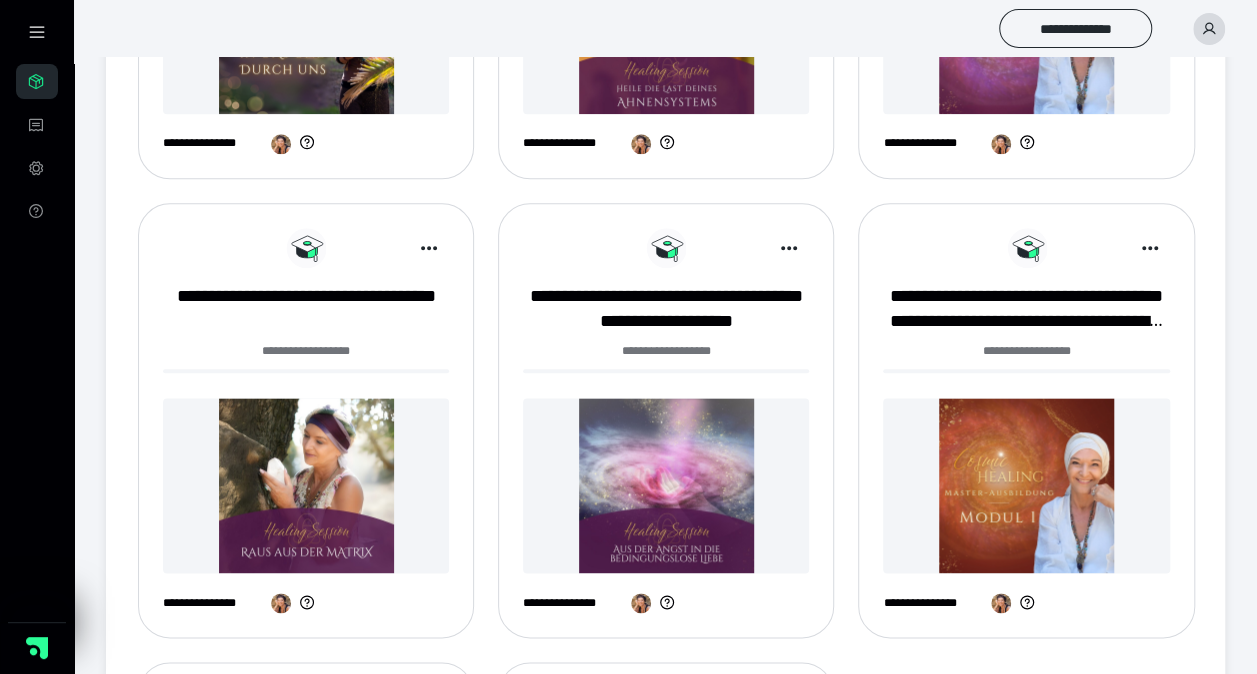 click at bounding box center [666, 485] 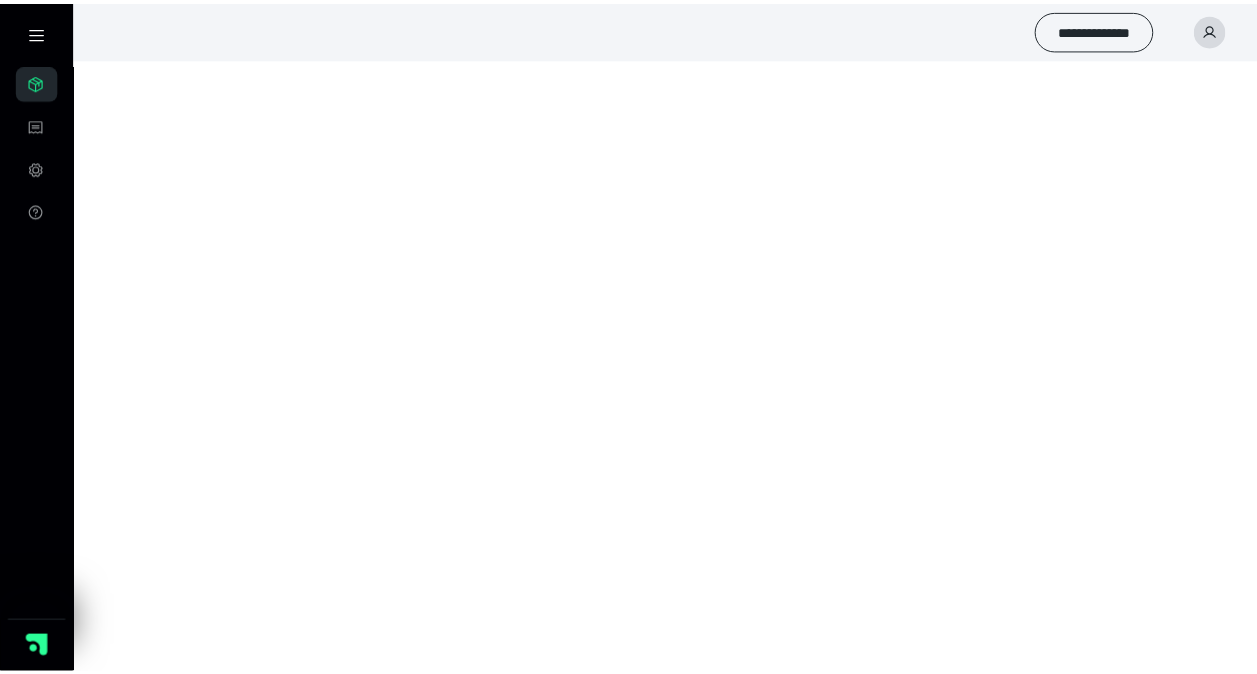 scroll, scrollTop: 0, scrollLeft: 0, axis: both 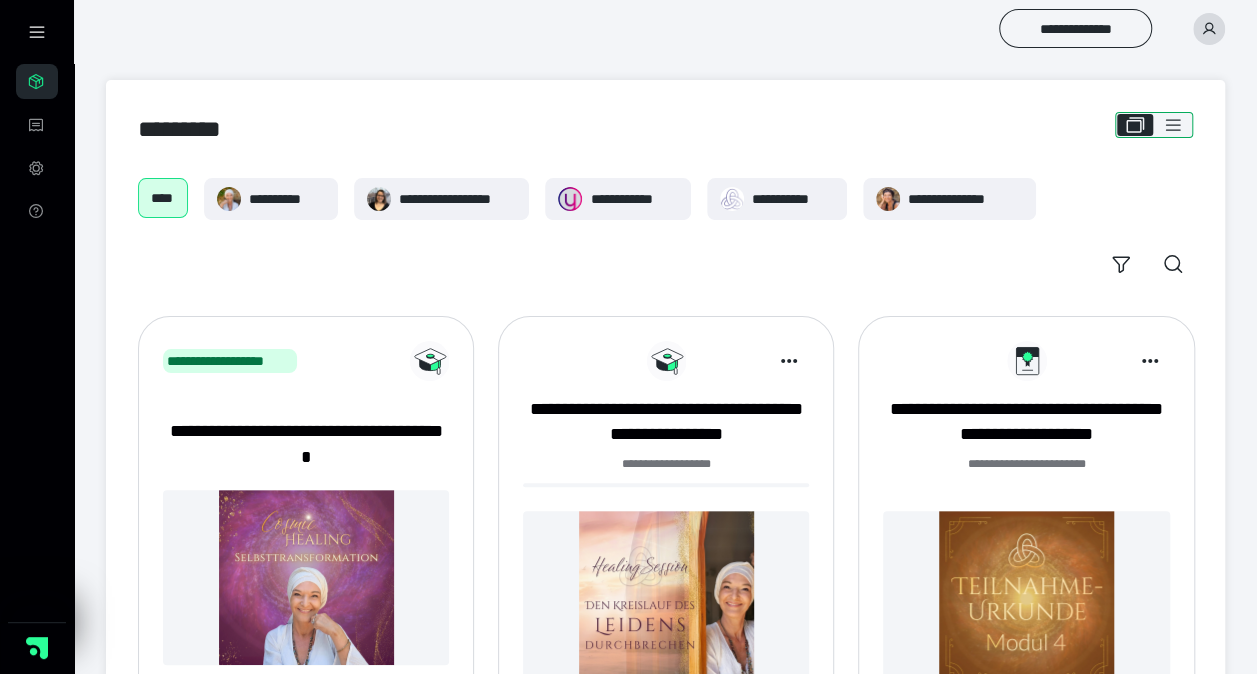 click 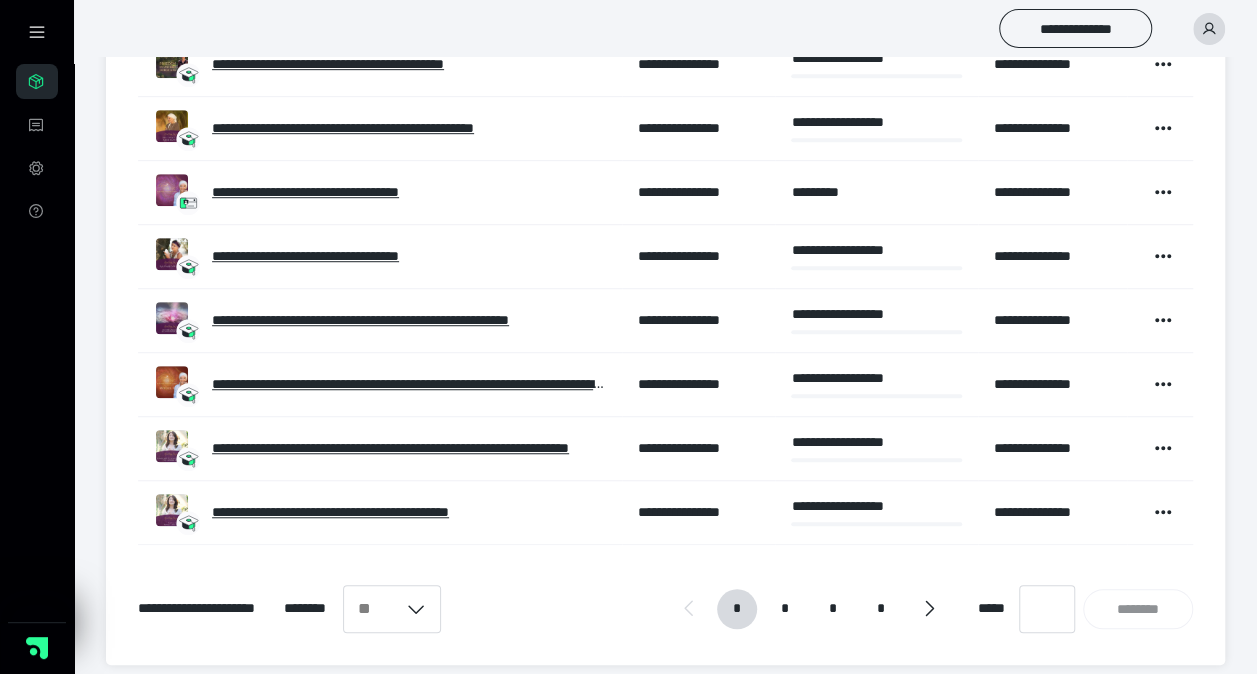 scroll, scrollTop: 560, scrollLeft: 0, axis: vertical 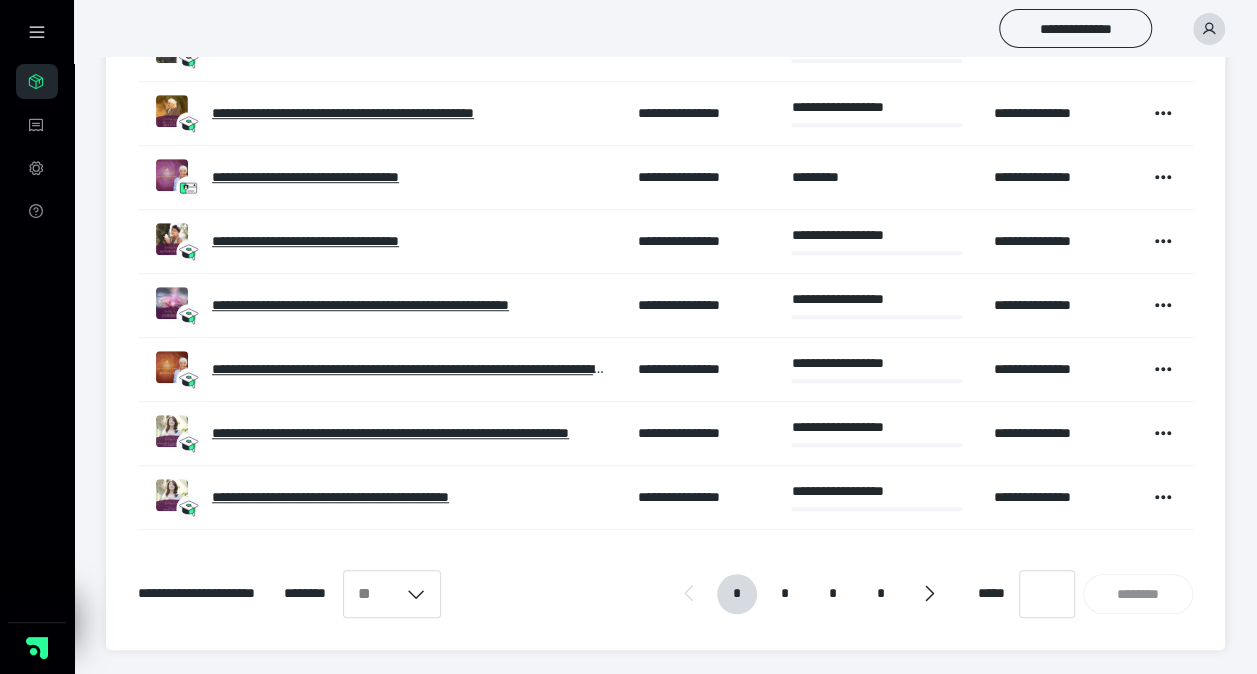 click at bounding box center [1203, 113] 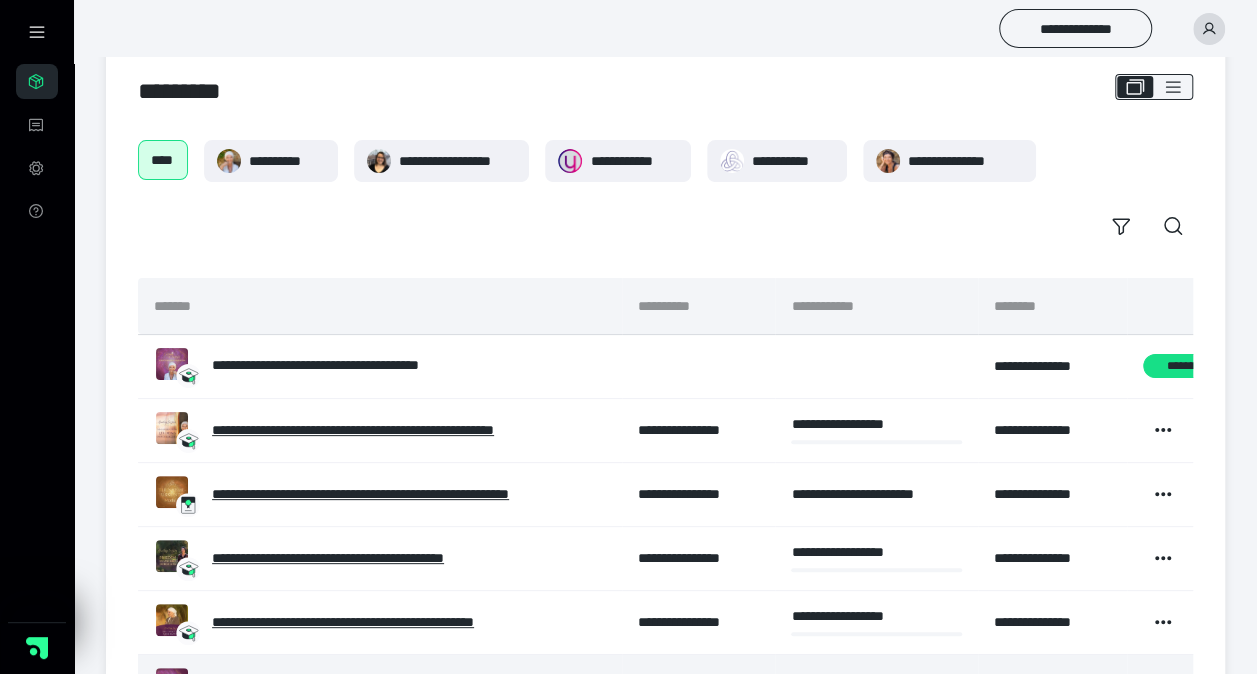 scroll, scrollTop: 0, scrollLeft: 0, axis: both 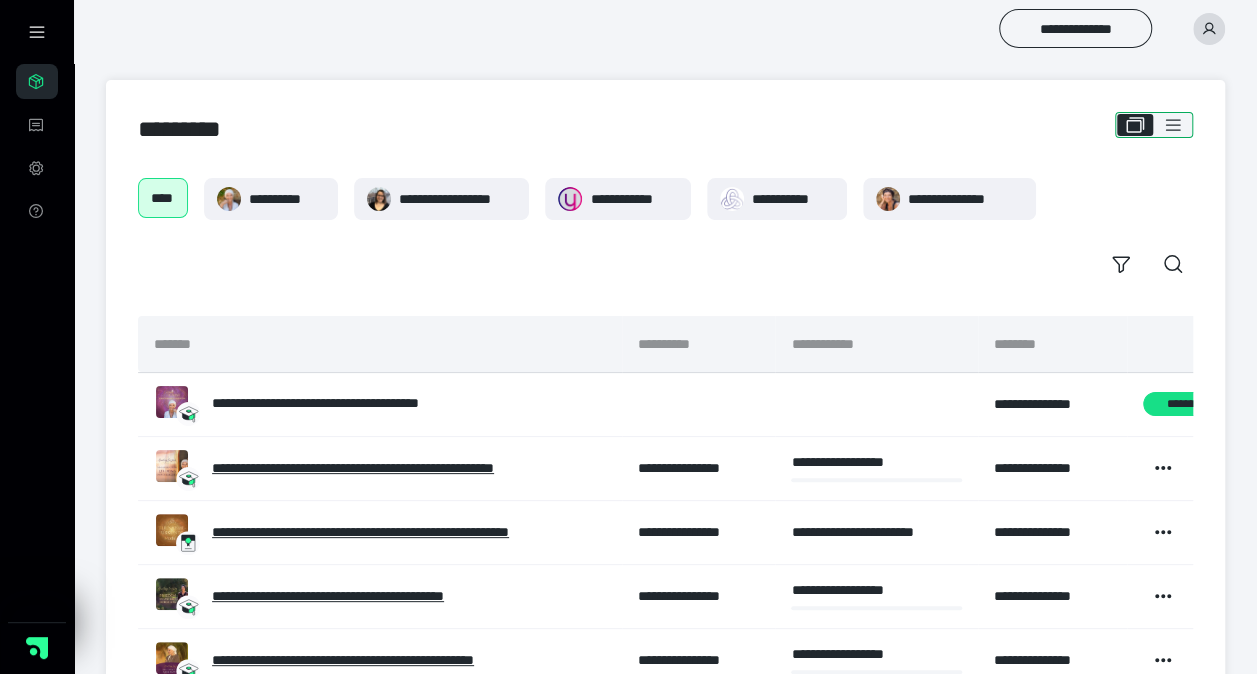 click 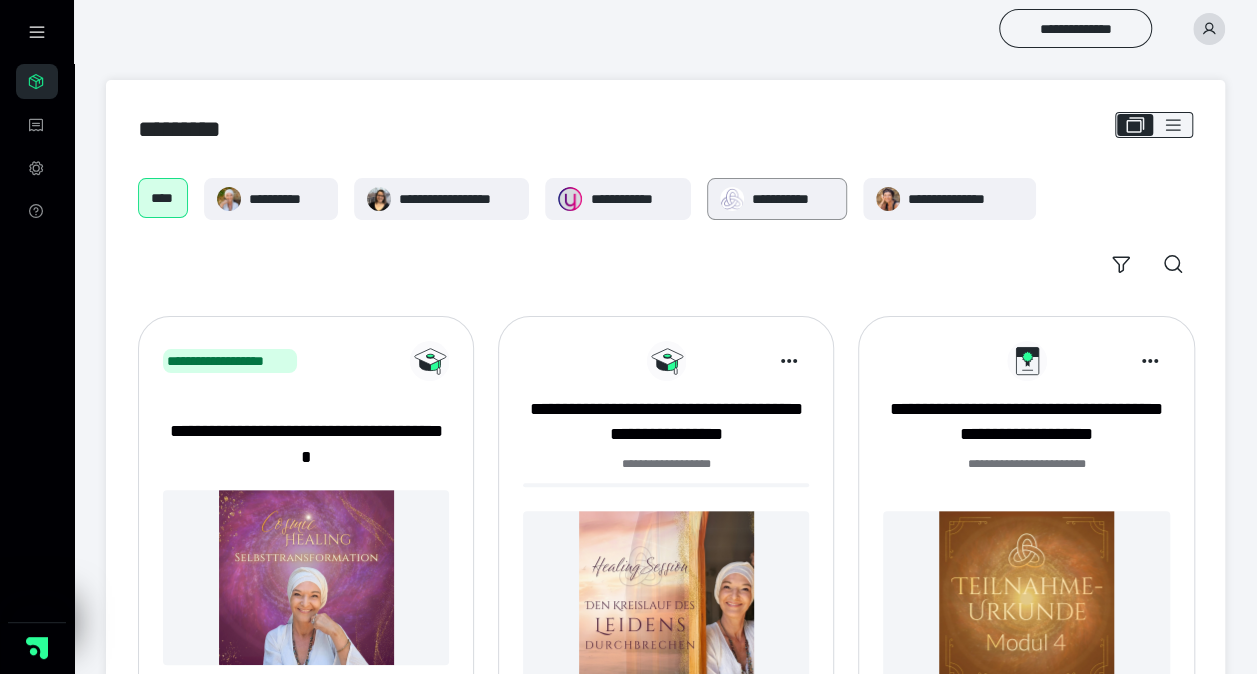click on "**********" at bounding box center [793, 199] 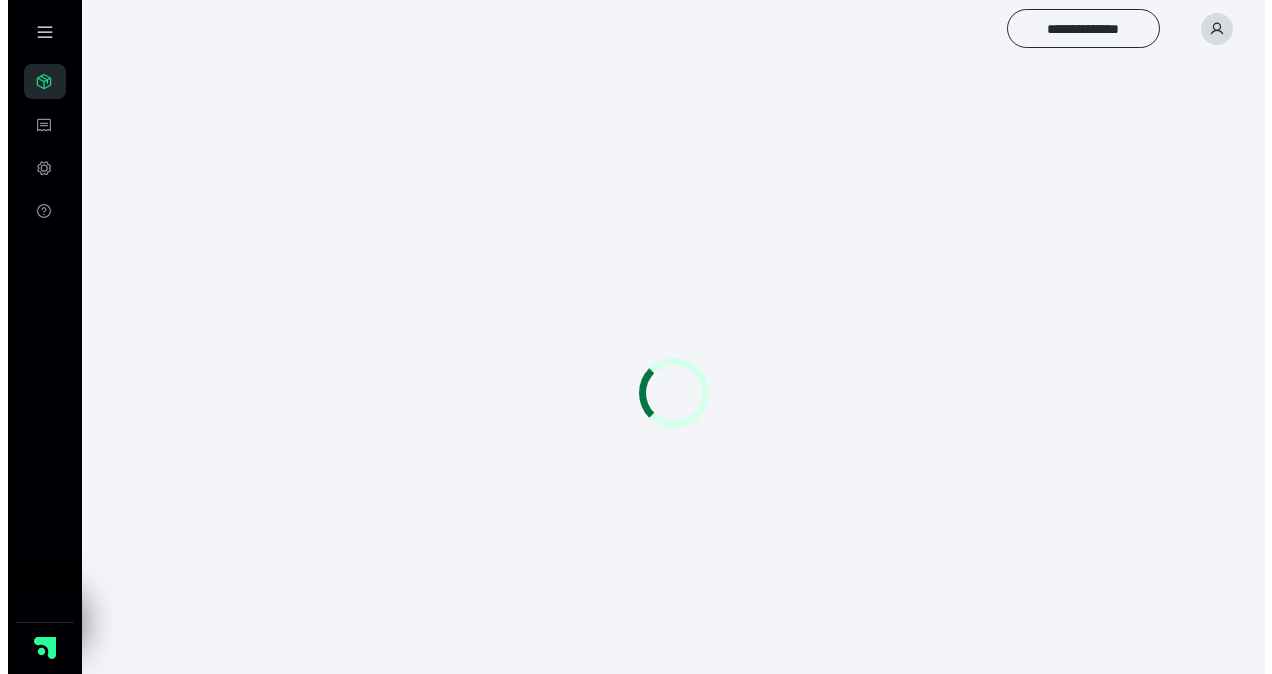 scroll, scrollTop: 0, scrollLeft: 0, axis: both 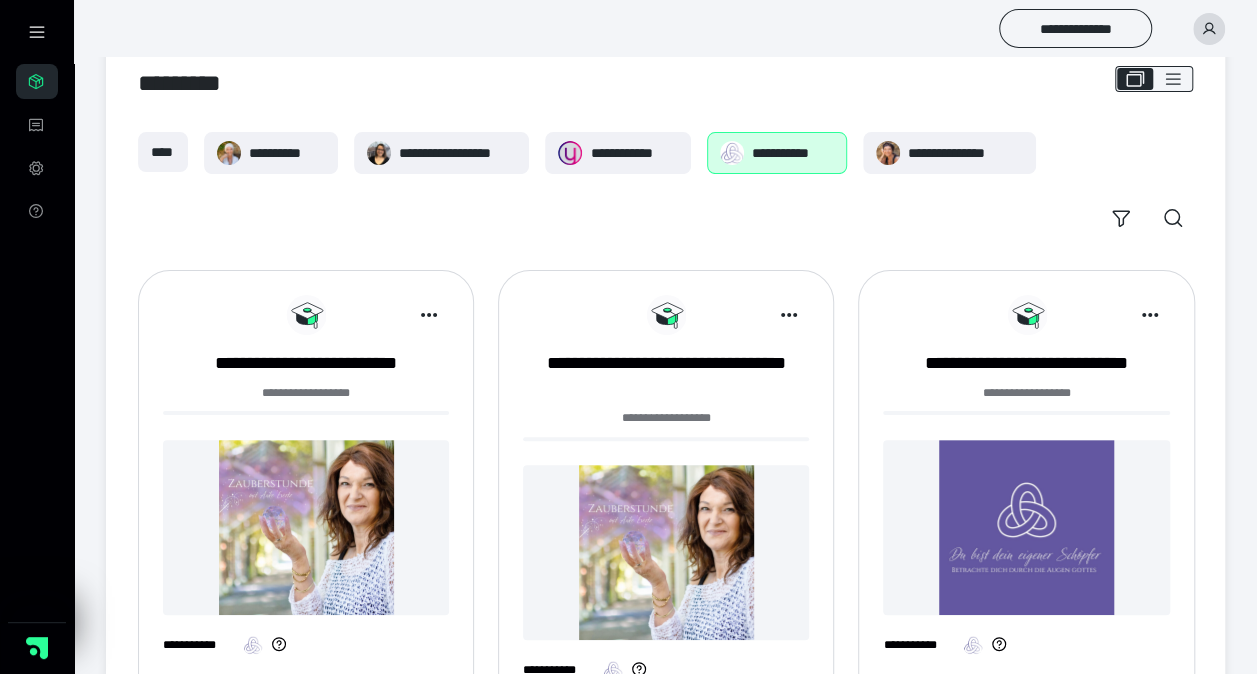 click on "**********" at bounding box center (793, 153) 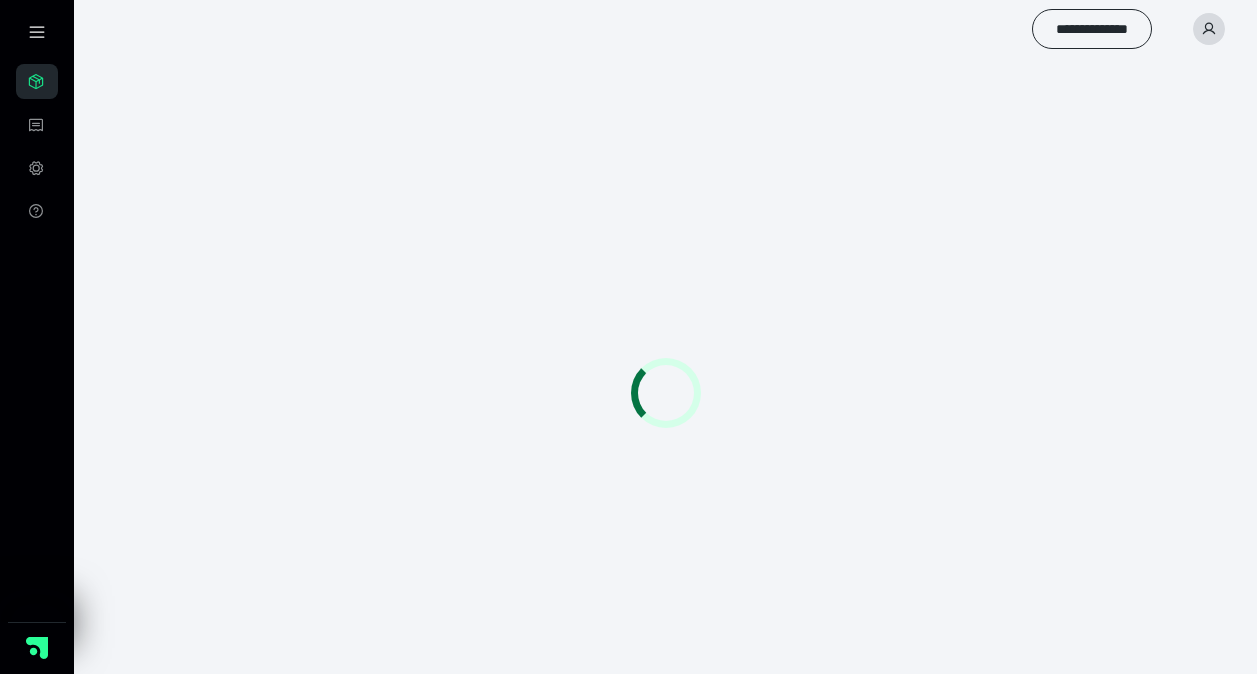 scroll, scrollTop: 0, scrollLeft: 0, axis: both 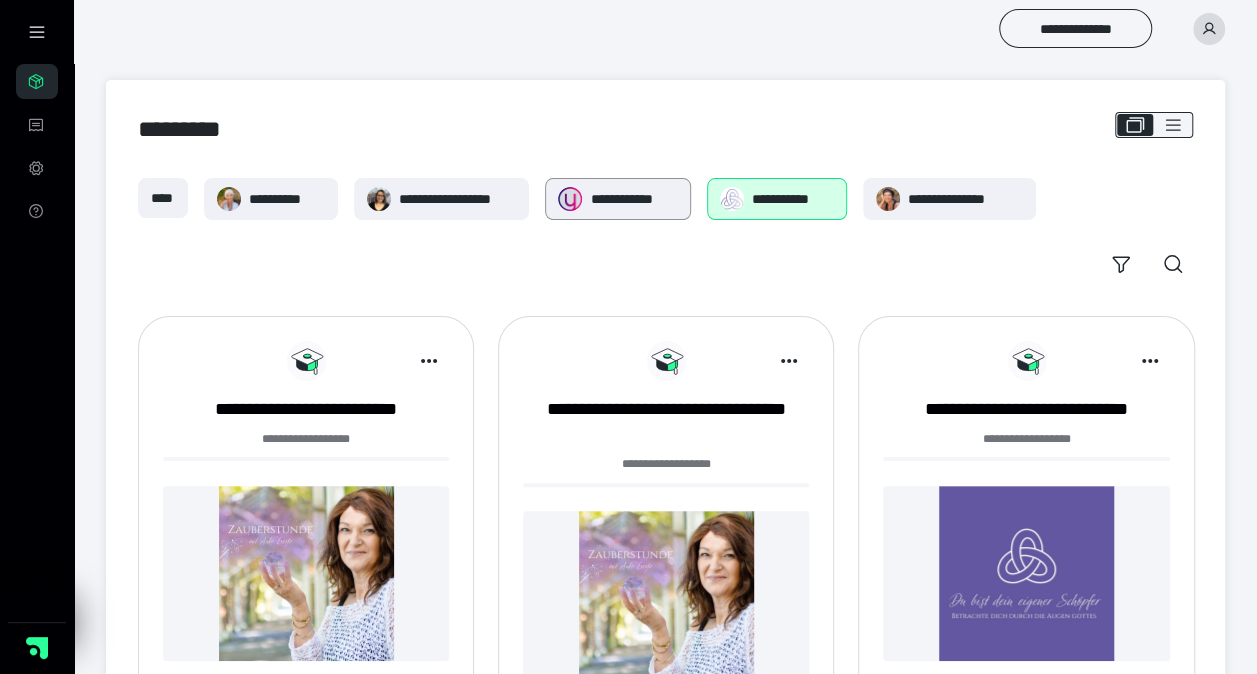 click on "**********" at bounding box center (634, 199) 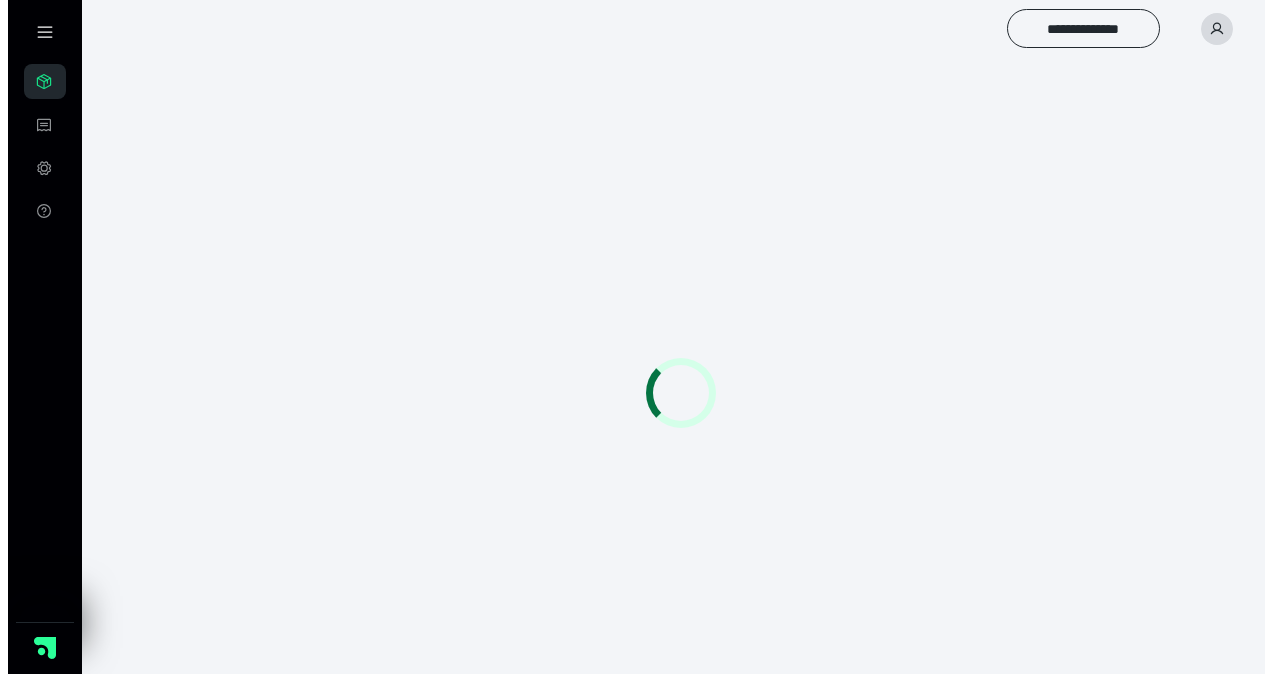 scroll, scrollTop: 0, scrollLeft: 0, axis: both 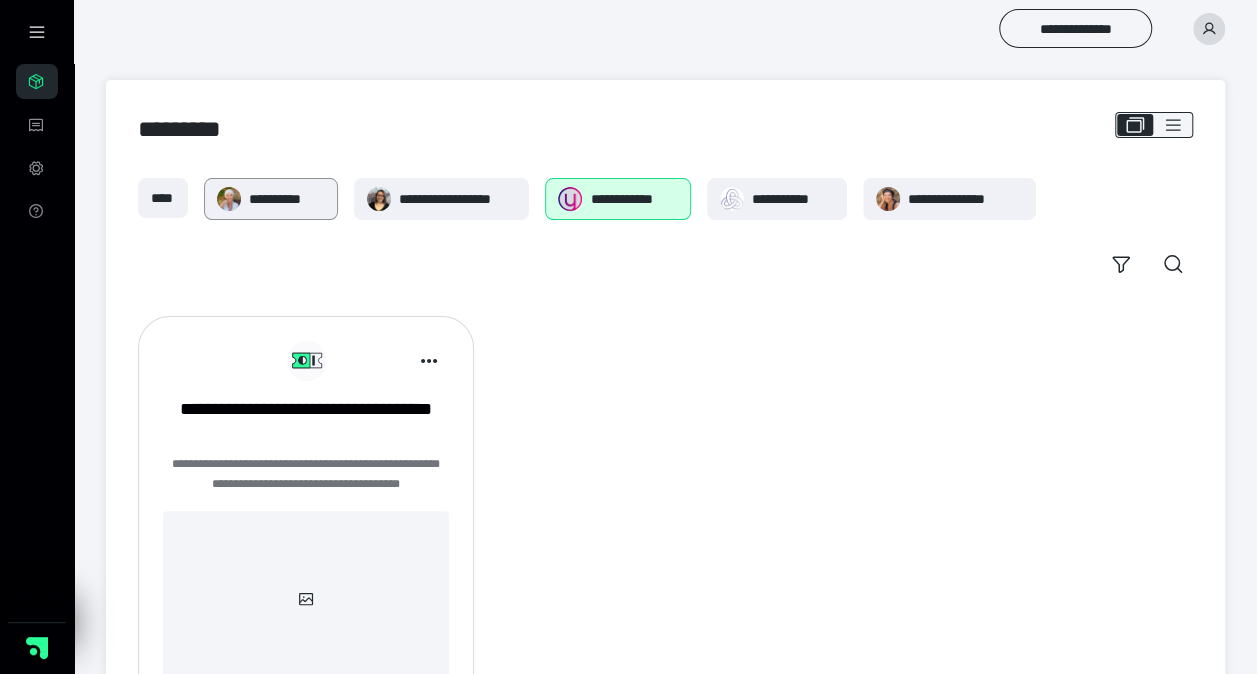 click on "**********" at bounding box center [287, 199] 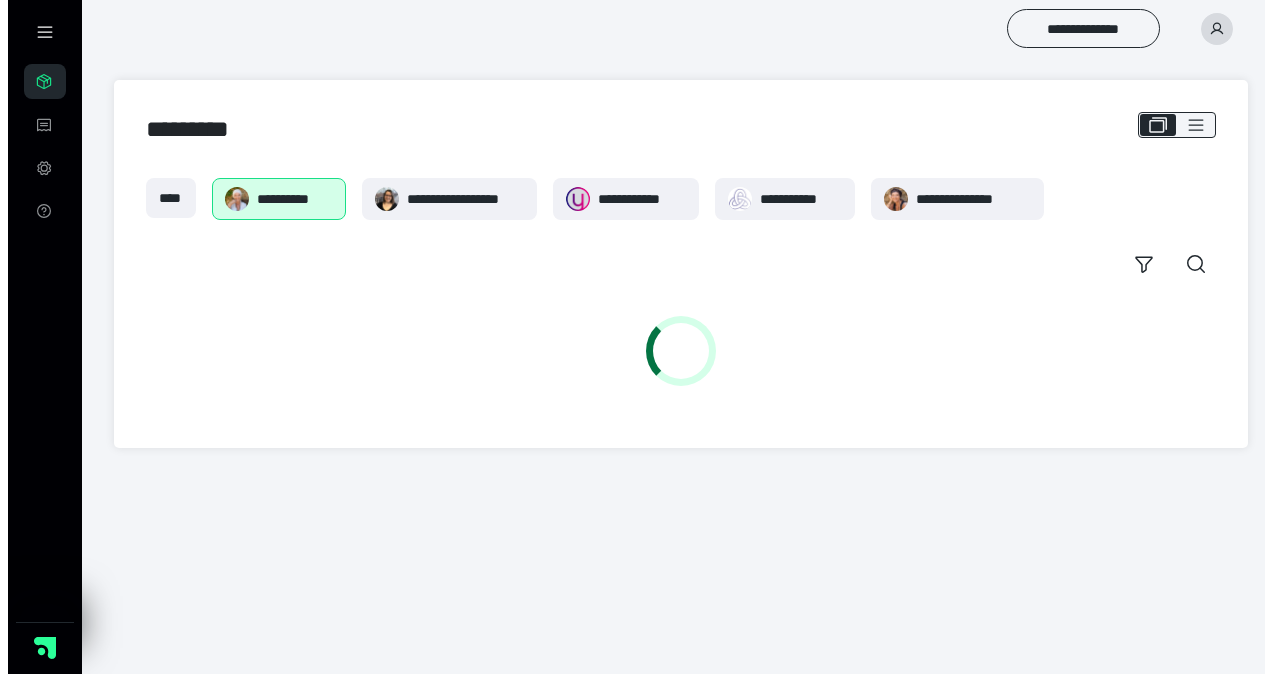 scroll, scrollTop: 0, scrollLeft: 0, axis: both 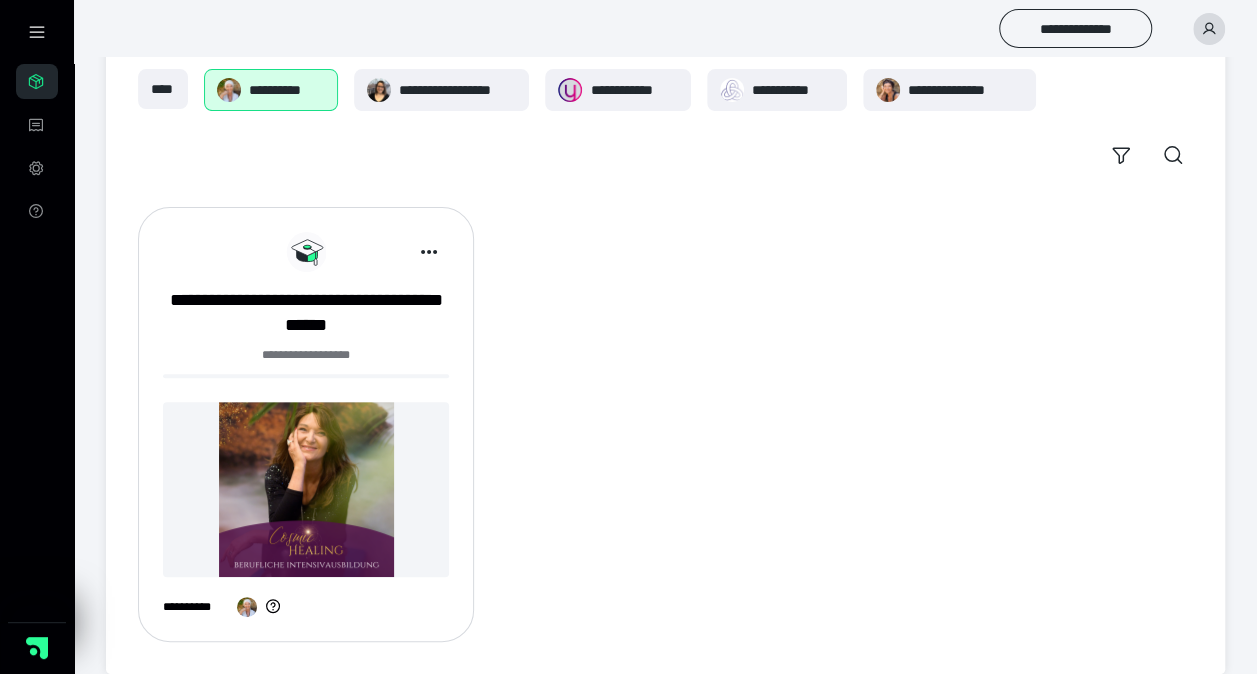 click at bounding box center [306, 489] 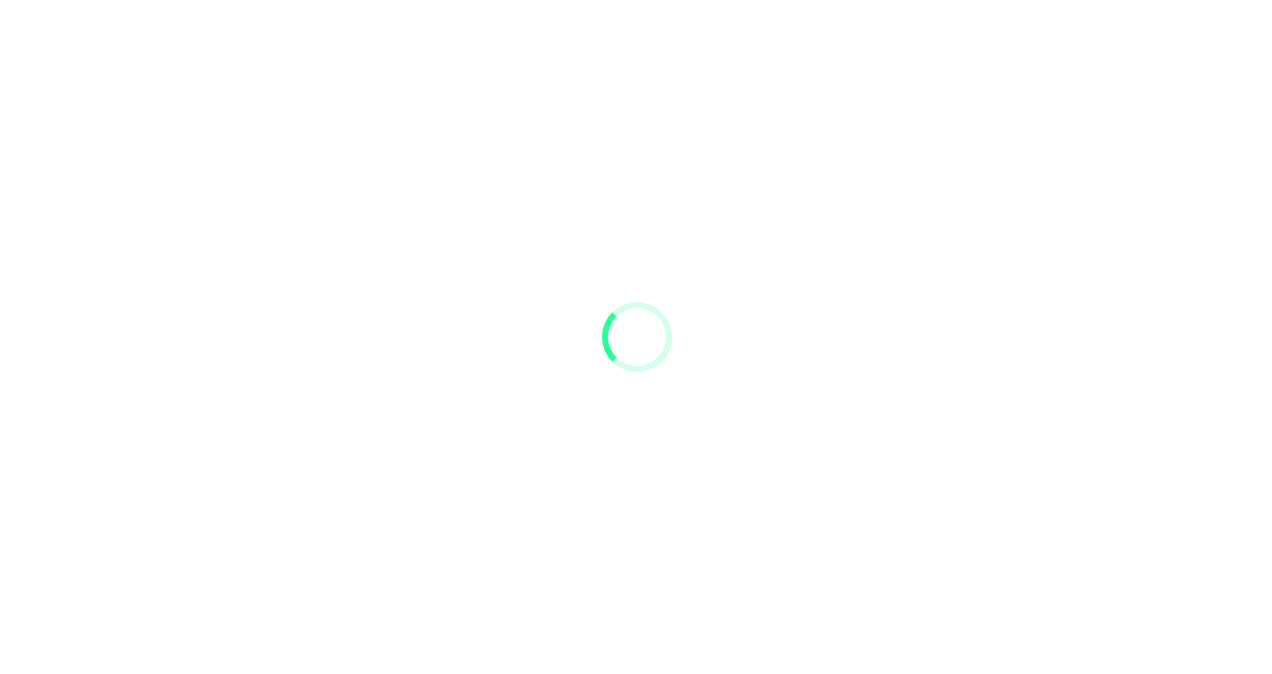 scroll, scrollTop: 0, scrollLeft: 0, axis: both 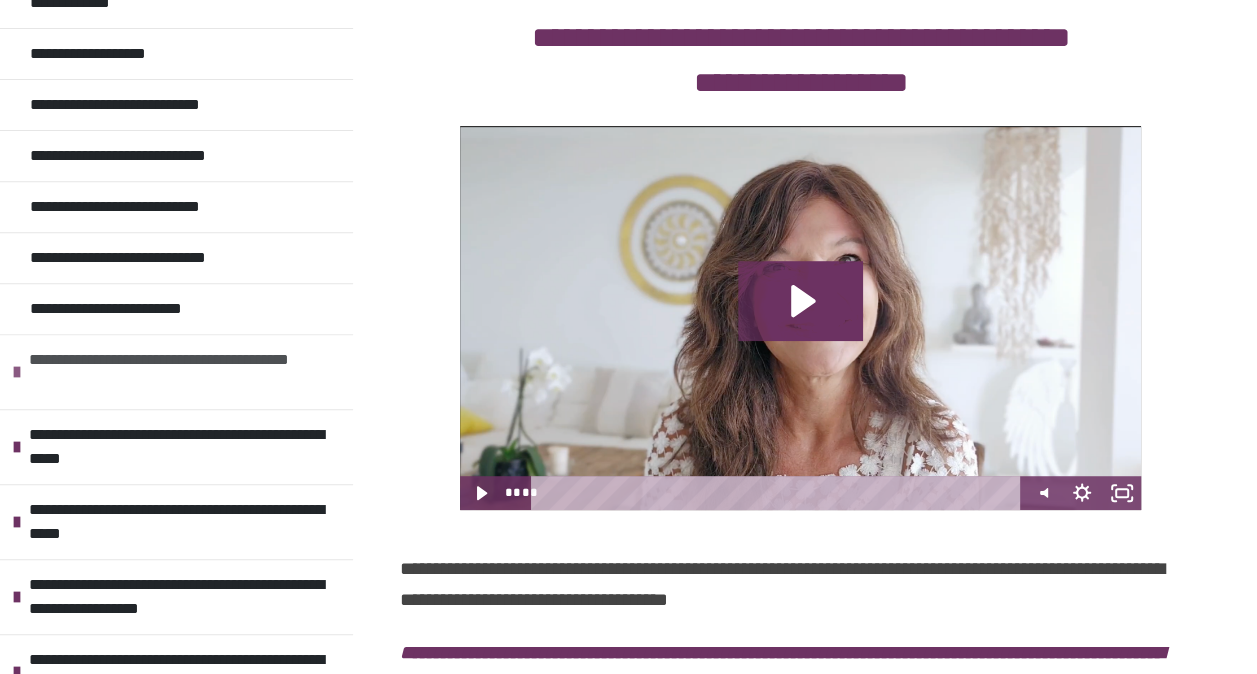 click on "**********" at bounding box center [178, 372] 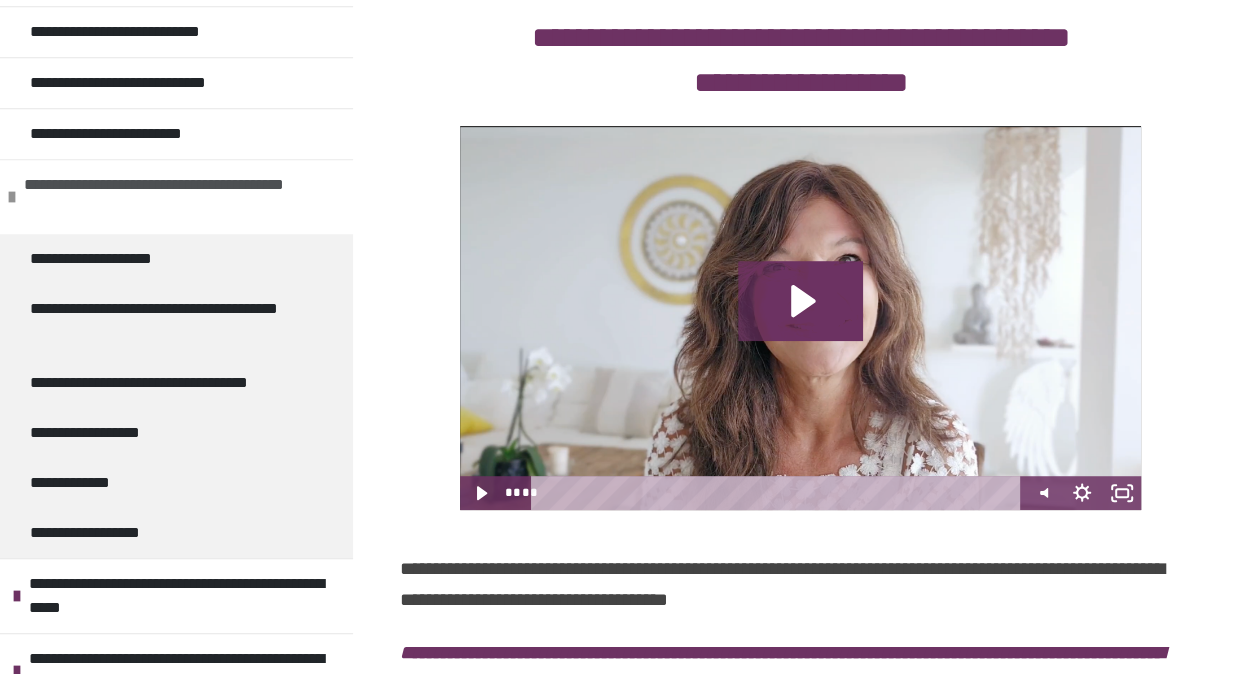 scroll, scrollTop: 490, scrollLeft: 0, axis: vertical 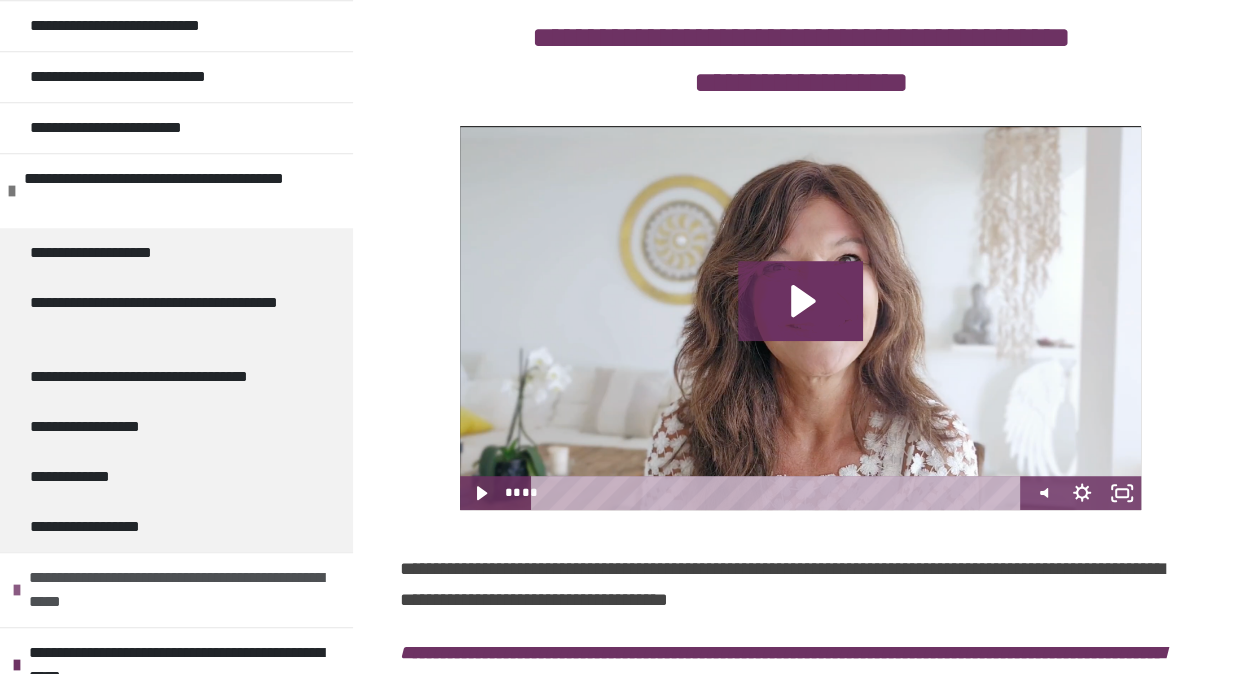 click on "**********" at bounding box center [178, 590] 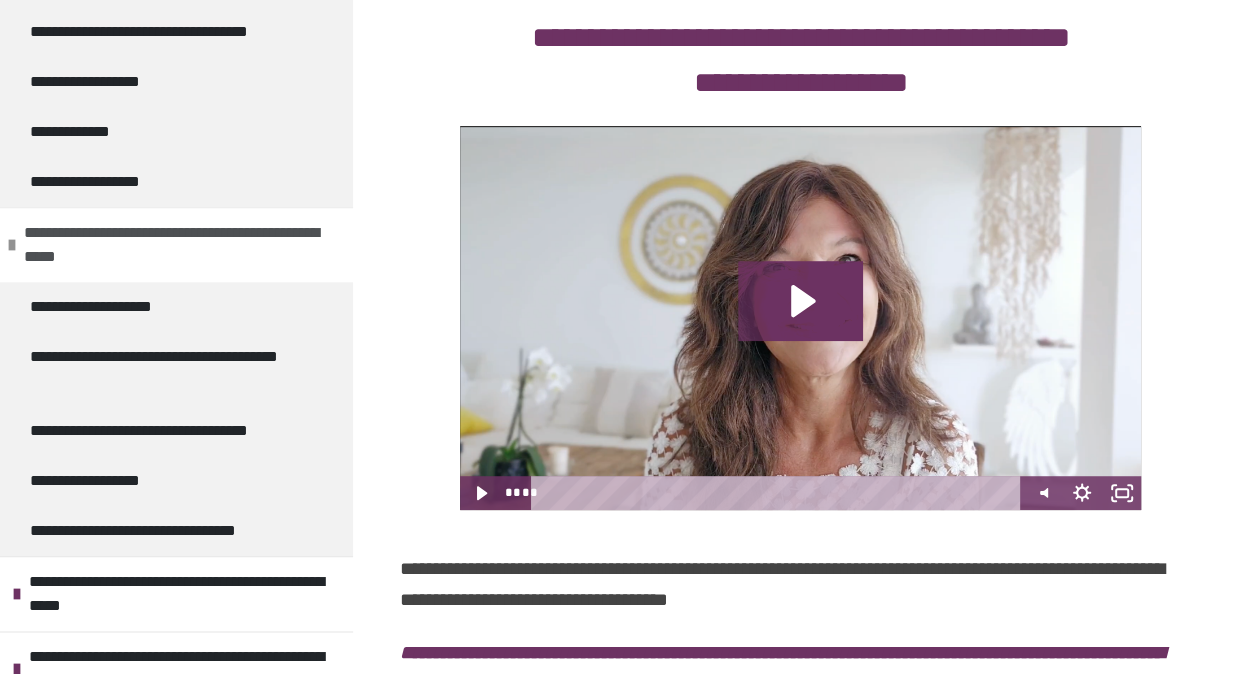 scroll, scrollTop: 836, scrollLeft: 0, axis: vertical 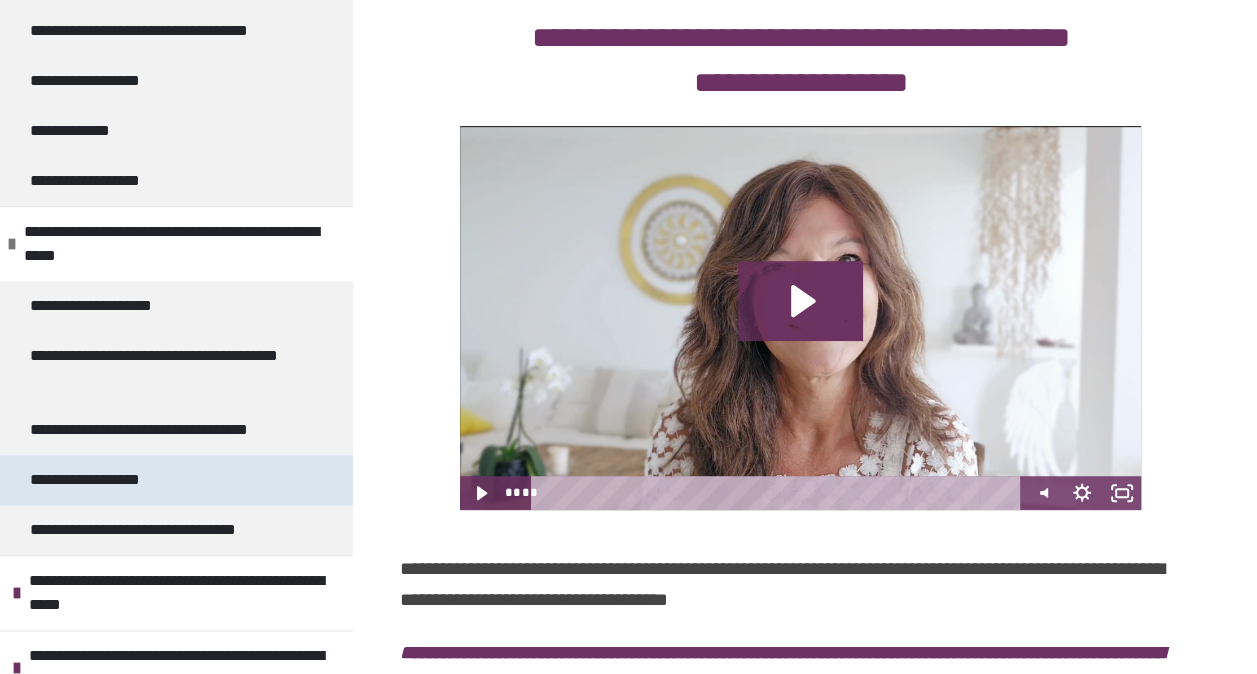 click on "**********" at bounding box center (96, 480) 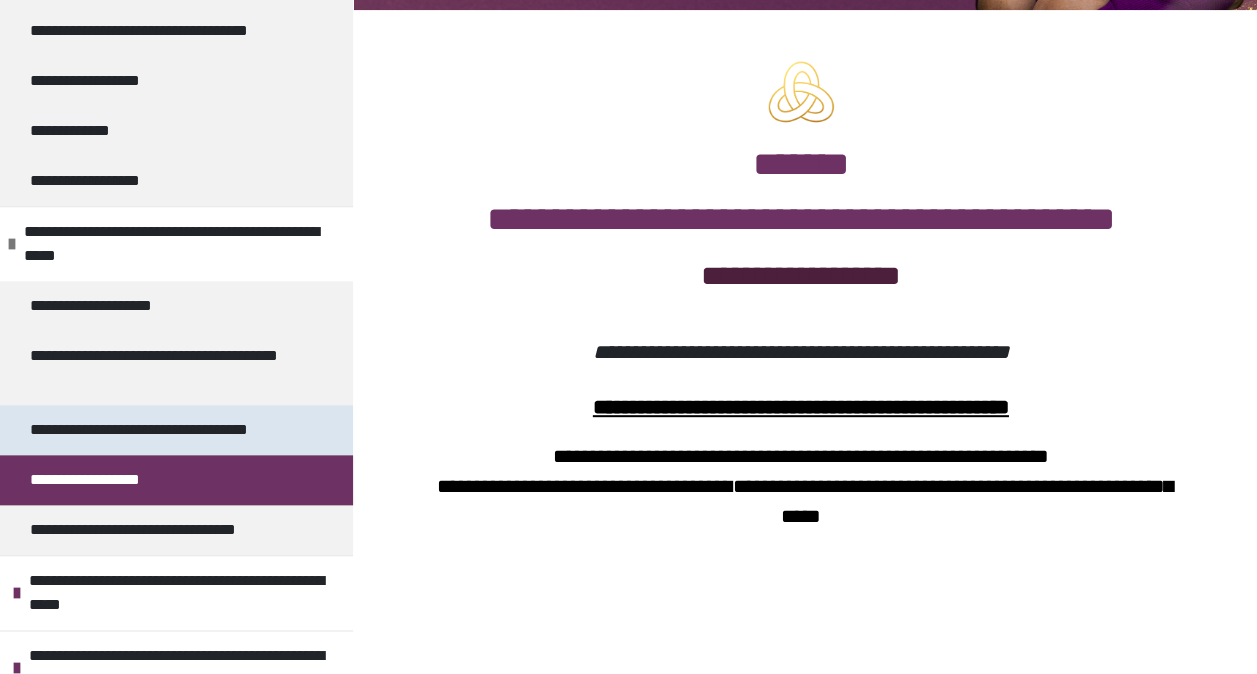 click on "**********" at bounding box center [159, 430] 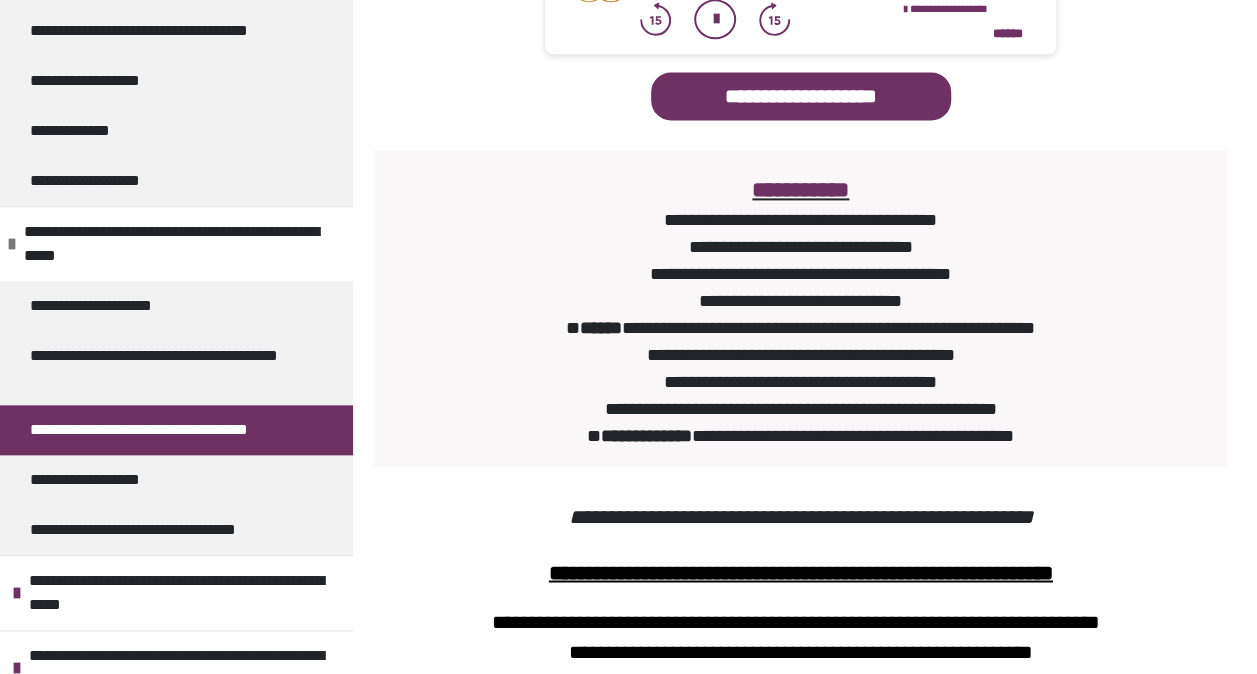 scroll, scrollTop: 1357, scrollLeft: 0, axis: vertical 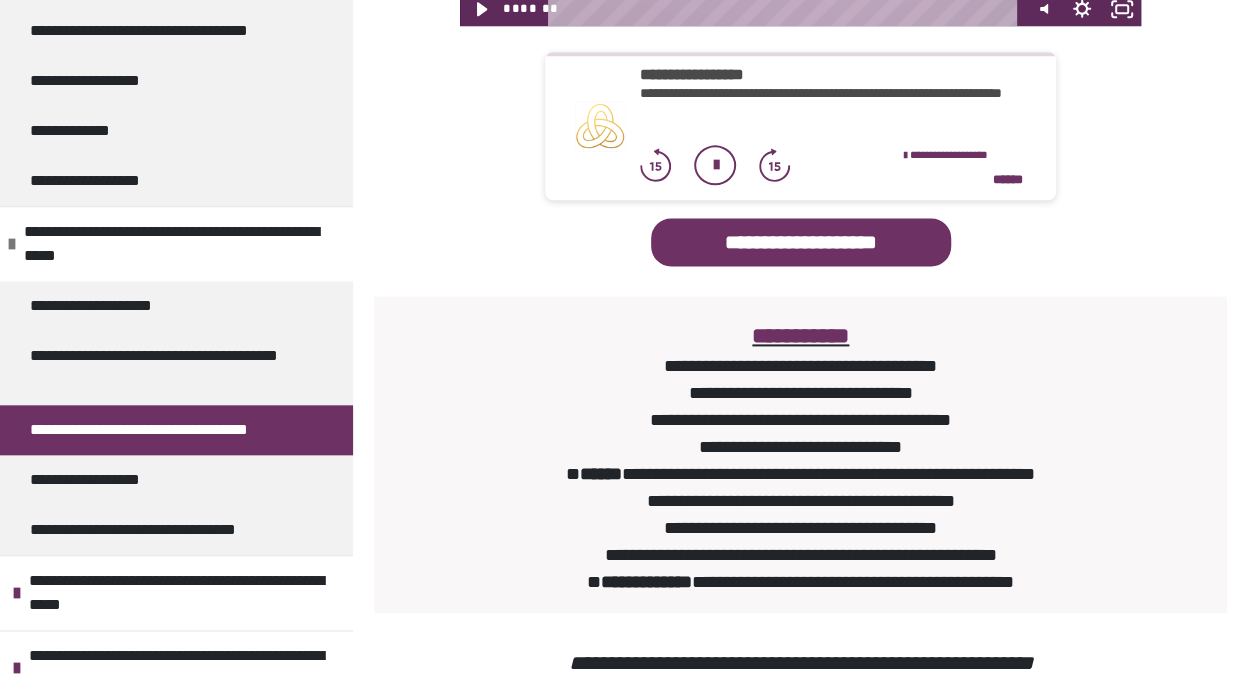 click on "**********" at bounding box center (800, 454) 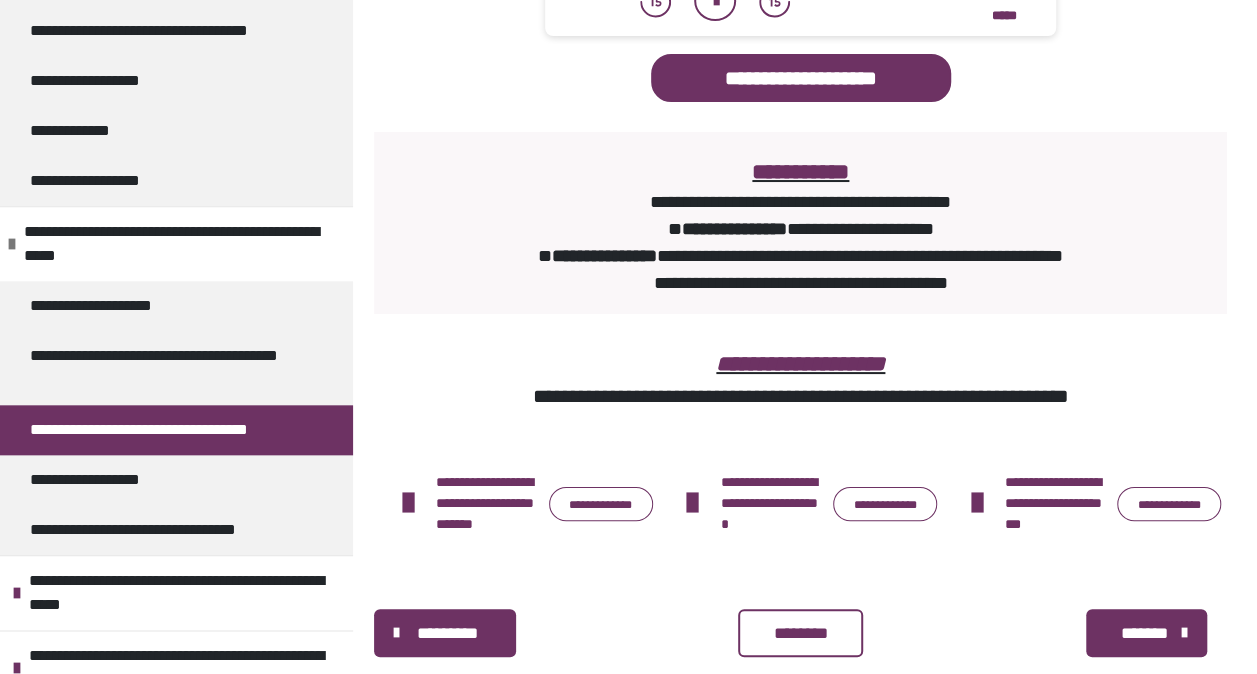 scroll, scrollTop: 3780, scrollLeft: 0, axis: vertical 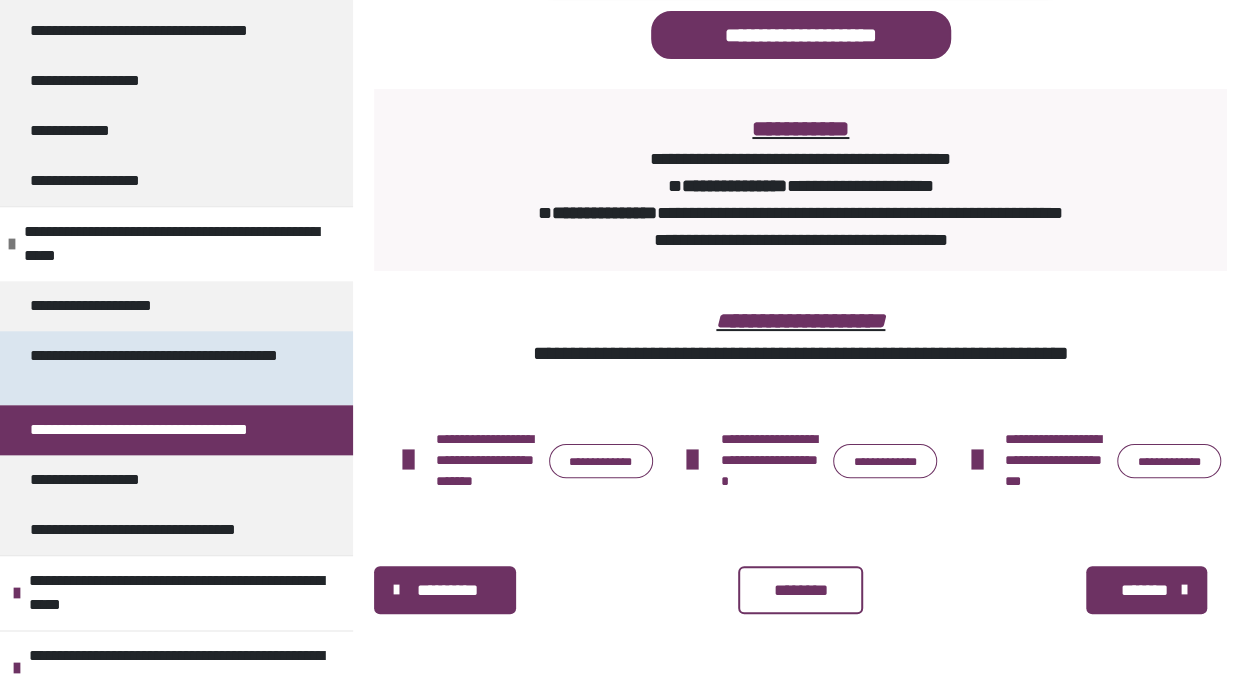 click on "**********" at bounding box center [161, 368] 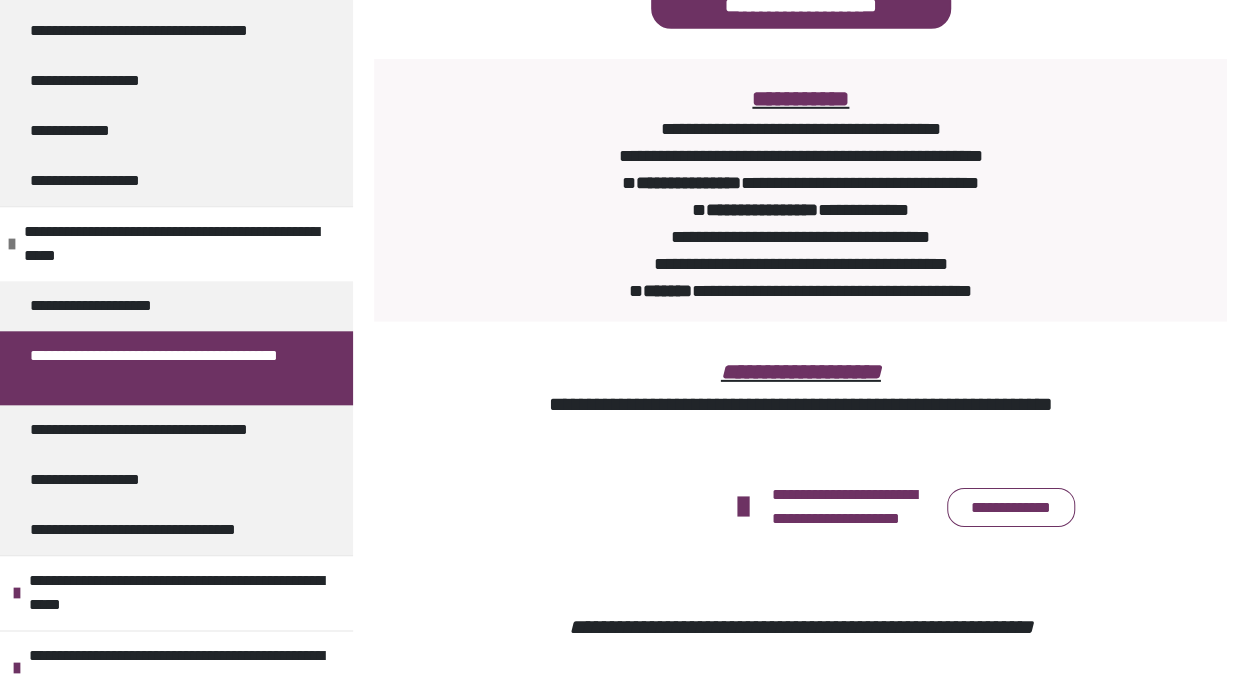 scroll, scrollTop: 2897, scrollLeft: 0, axis: vertical 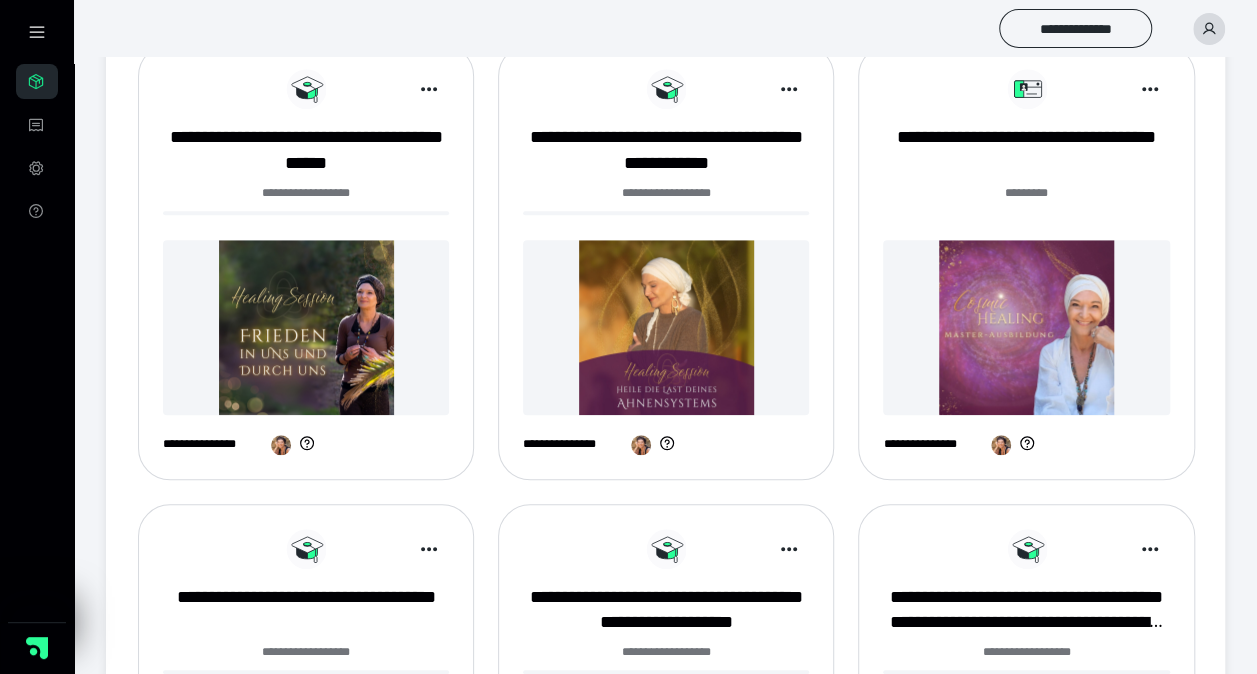 click at bounding box center [1026, 327] 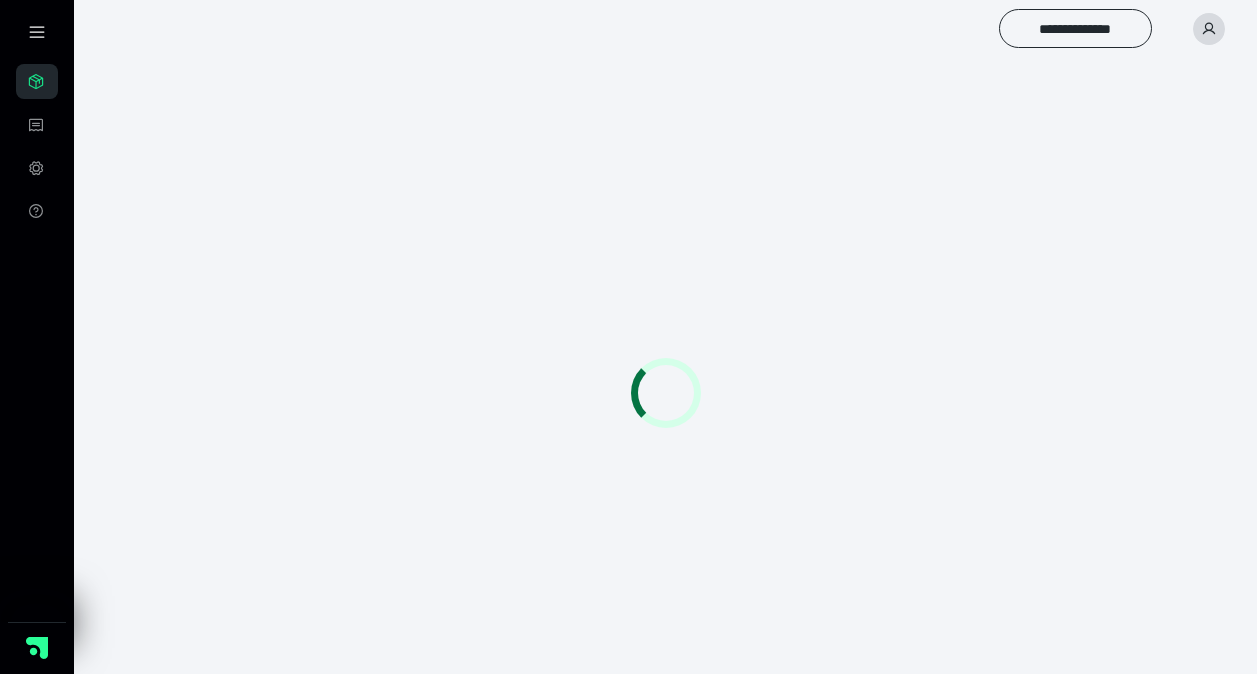 scroll, scrollTop: 0, scrollLeft: 0, axis: both 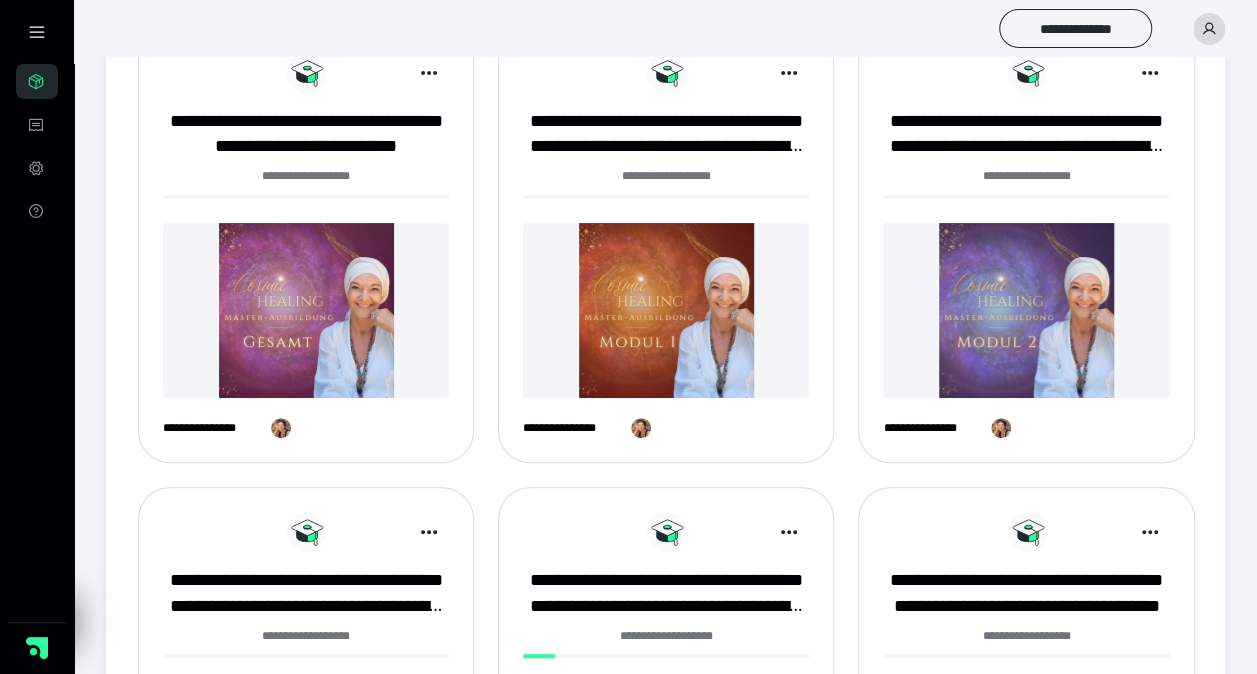 click at bounding box center [1026, 310] 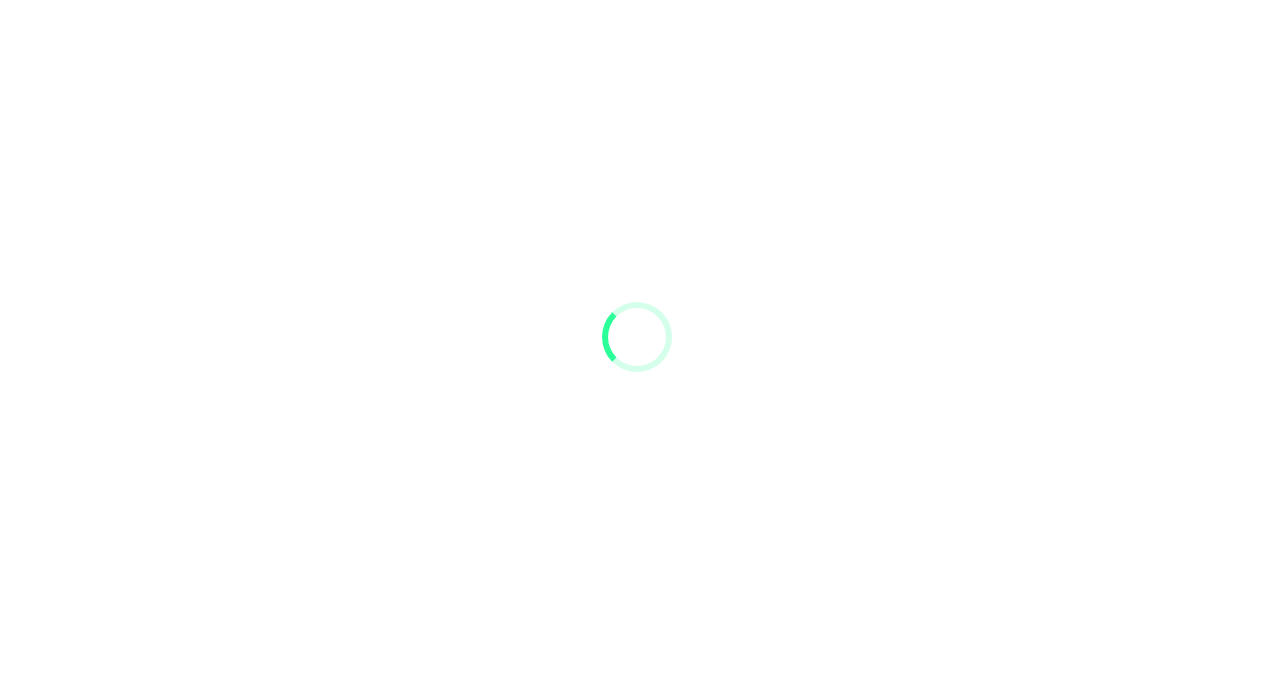 scroll, scrollTop: 0, scrollLeft: 0, axis: both 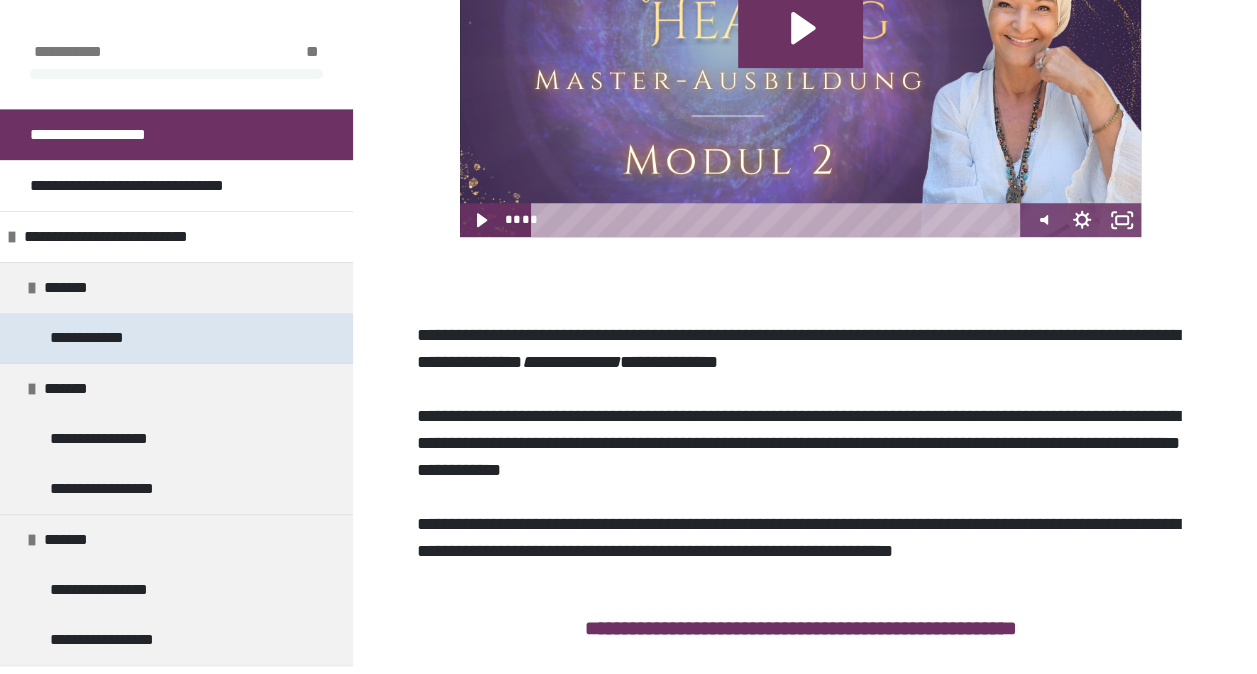 click on "**********" at bounding box center [96, 338] 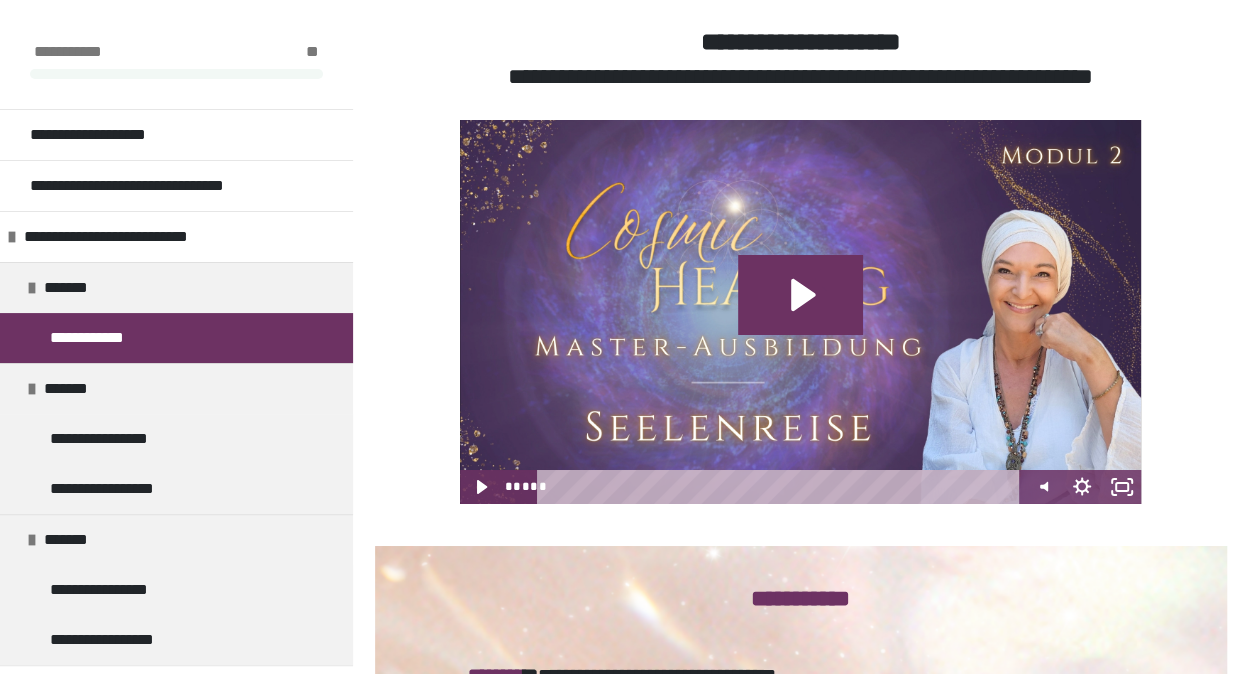 scroll, scrollTop: 3306, scrollLeft: 0, axis: vertical 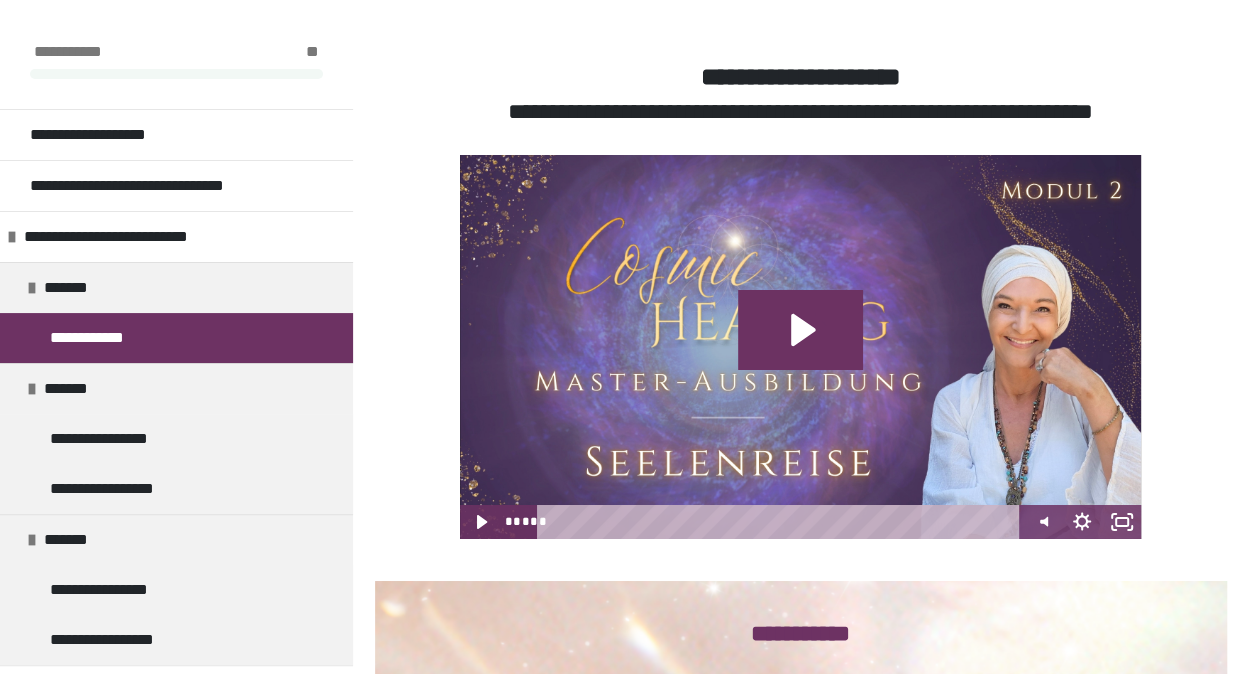 click 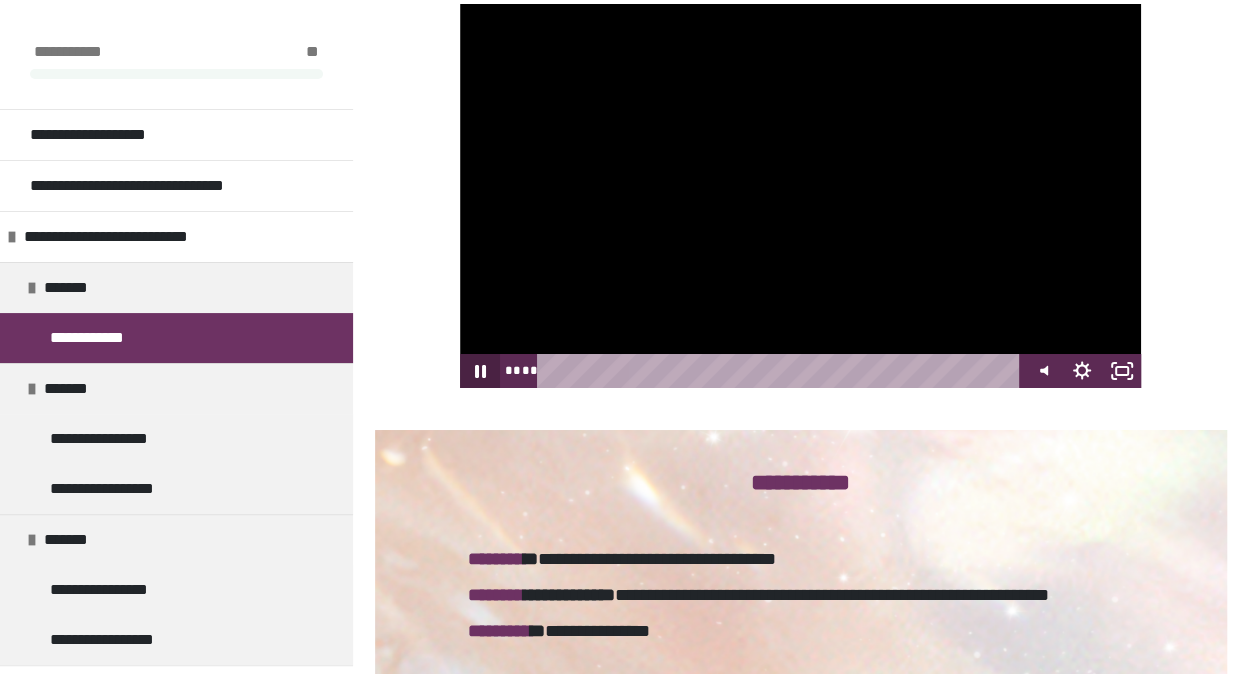 scroll, scrollTop: 3443, scrollLeft: 0, axis: vertical 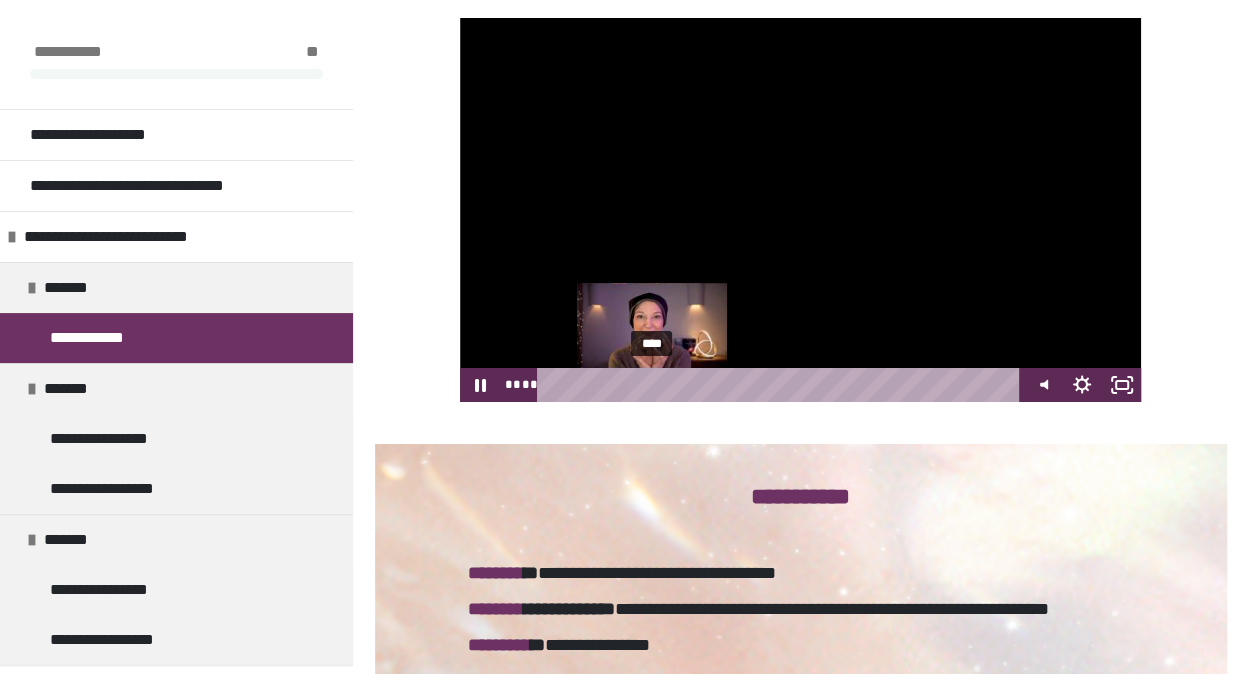 click on "****" at bounding box center [781, 385] 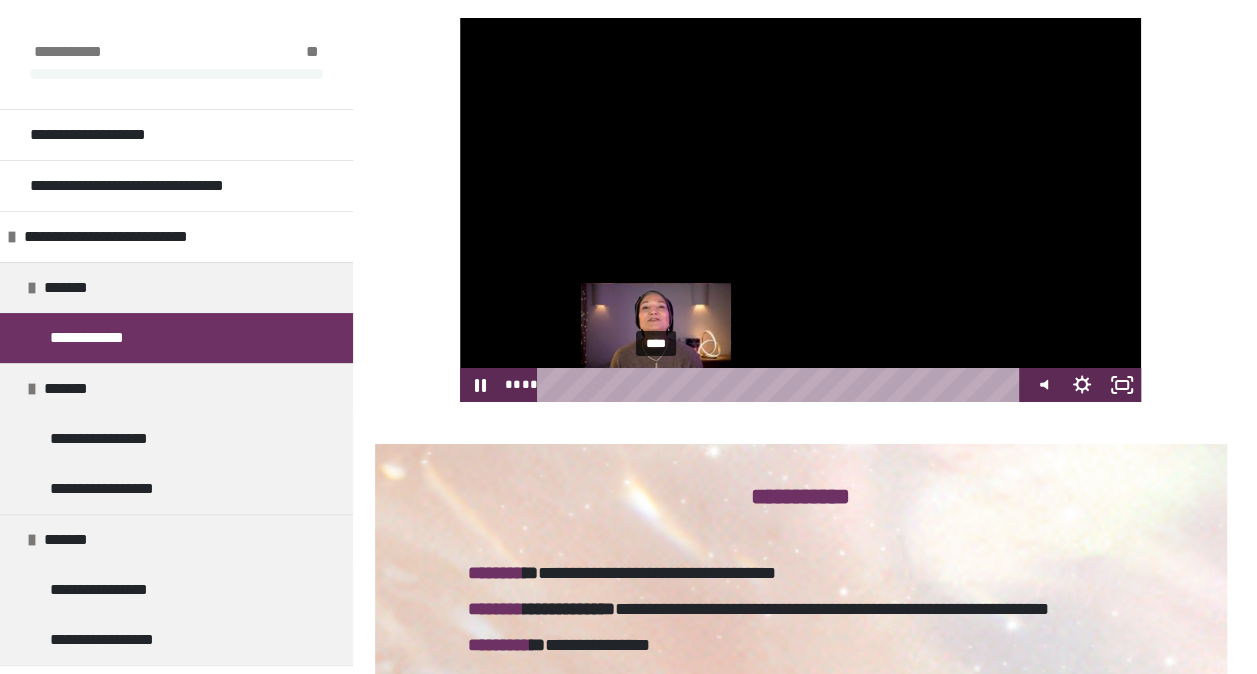 click at bounding box center [655, 384] 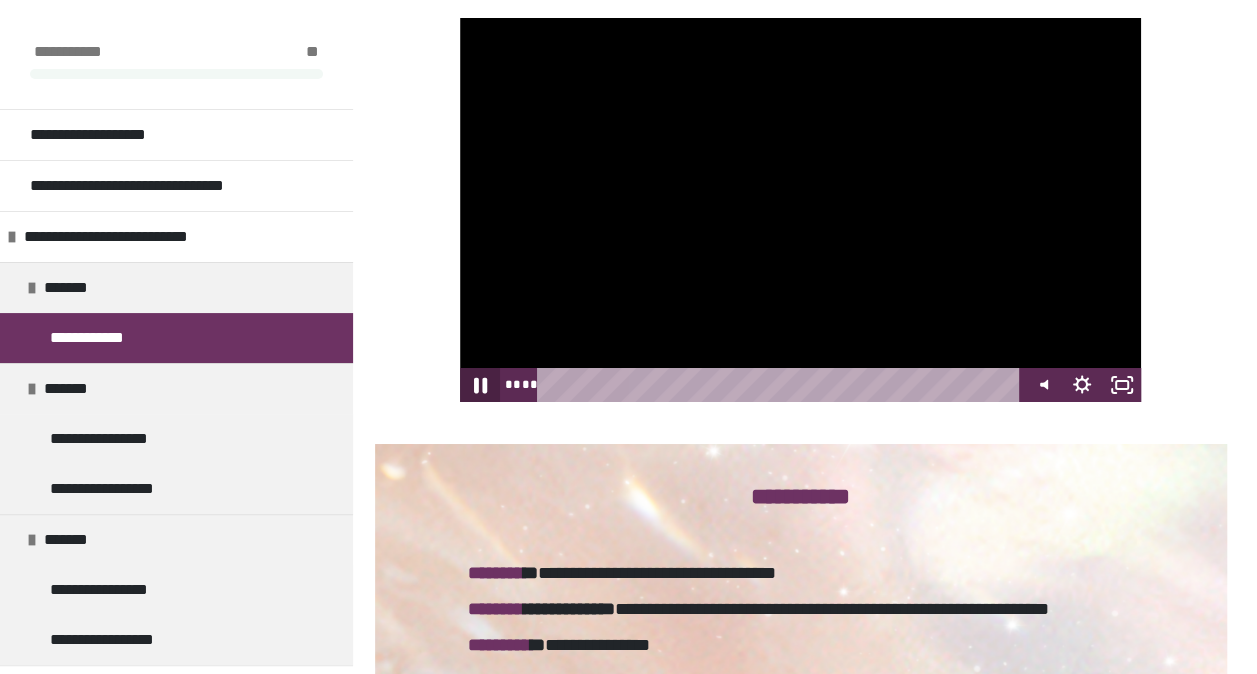 click 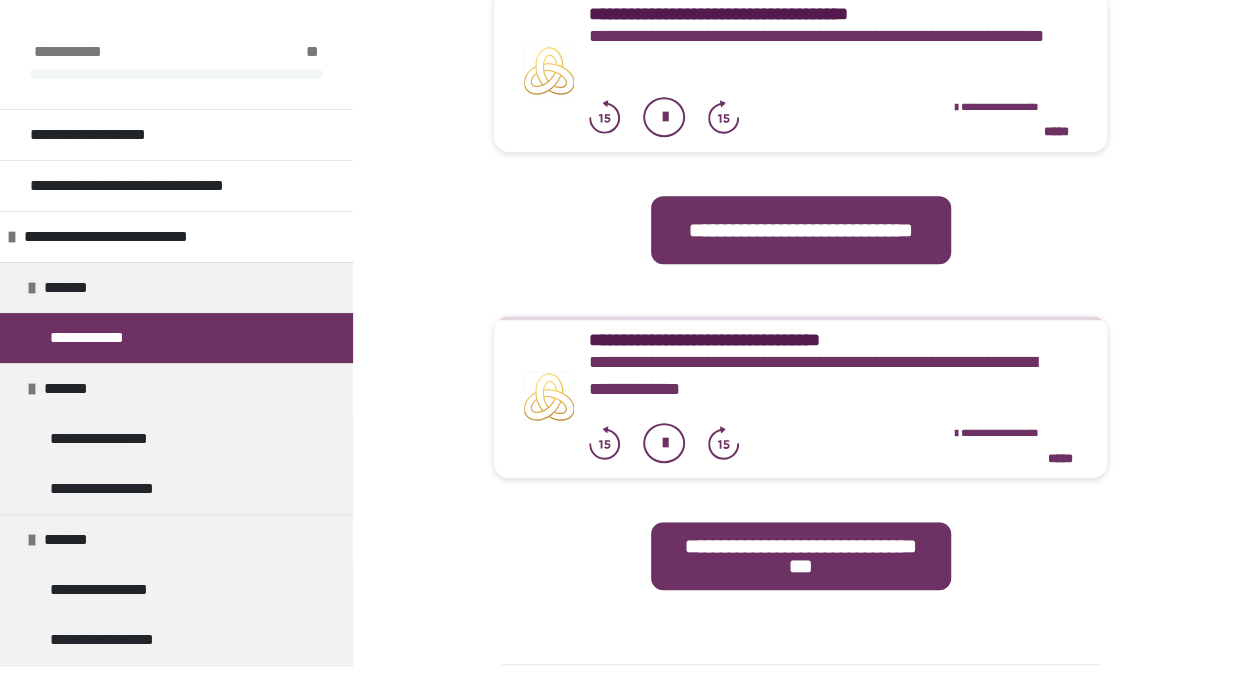 scroll, scrollTop: 4194, scrollLeft: 0, axis: vertical 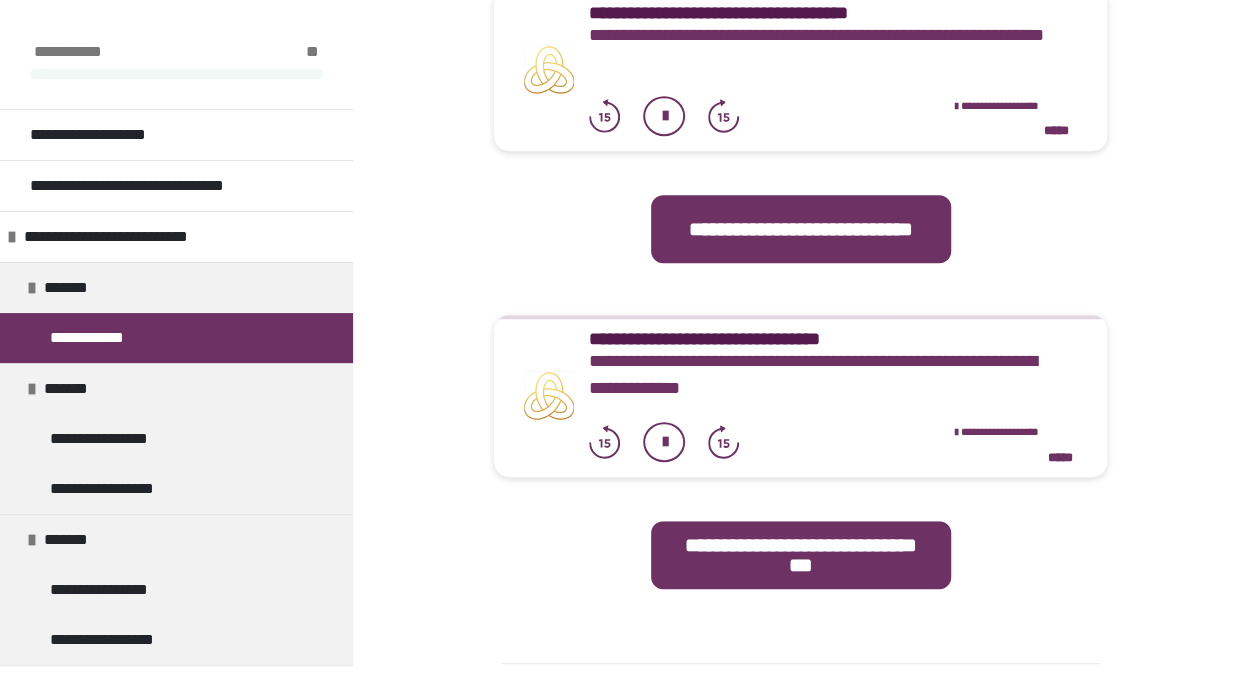click at bounding box center [664, 442] 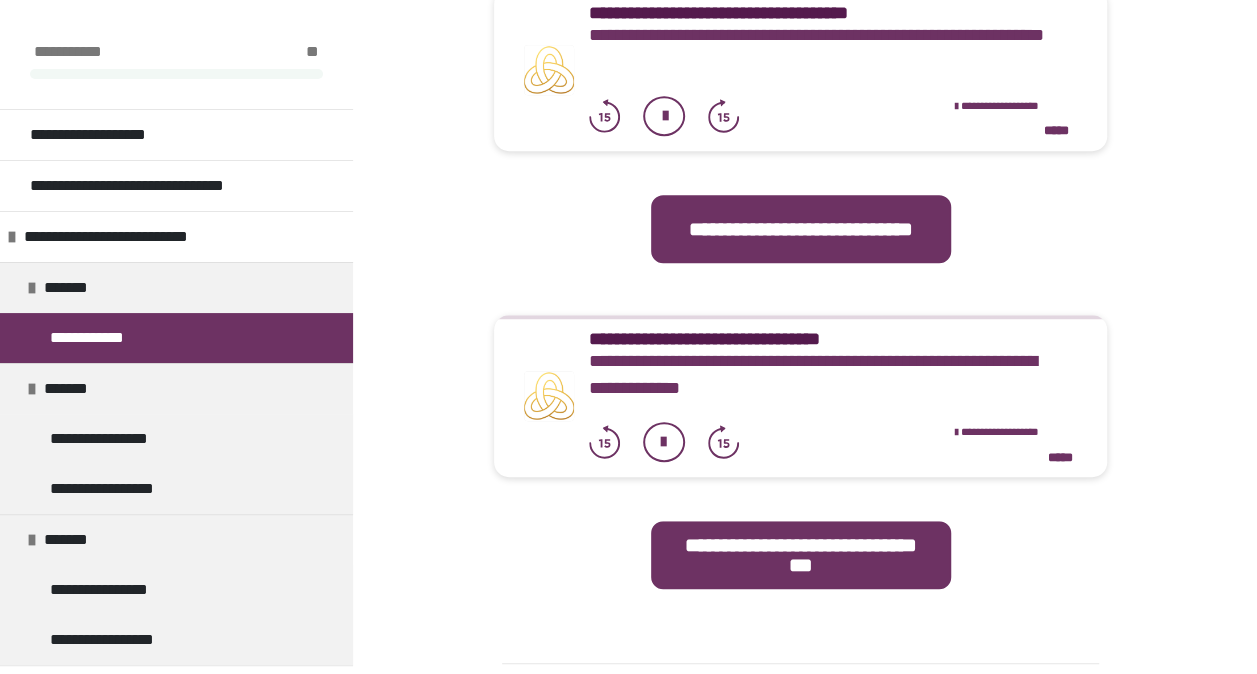 click at bounding box center (664, 442) 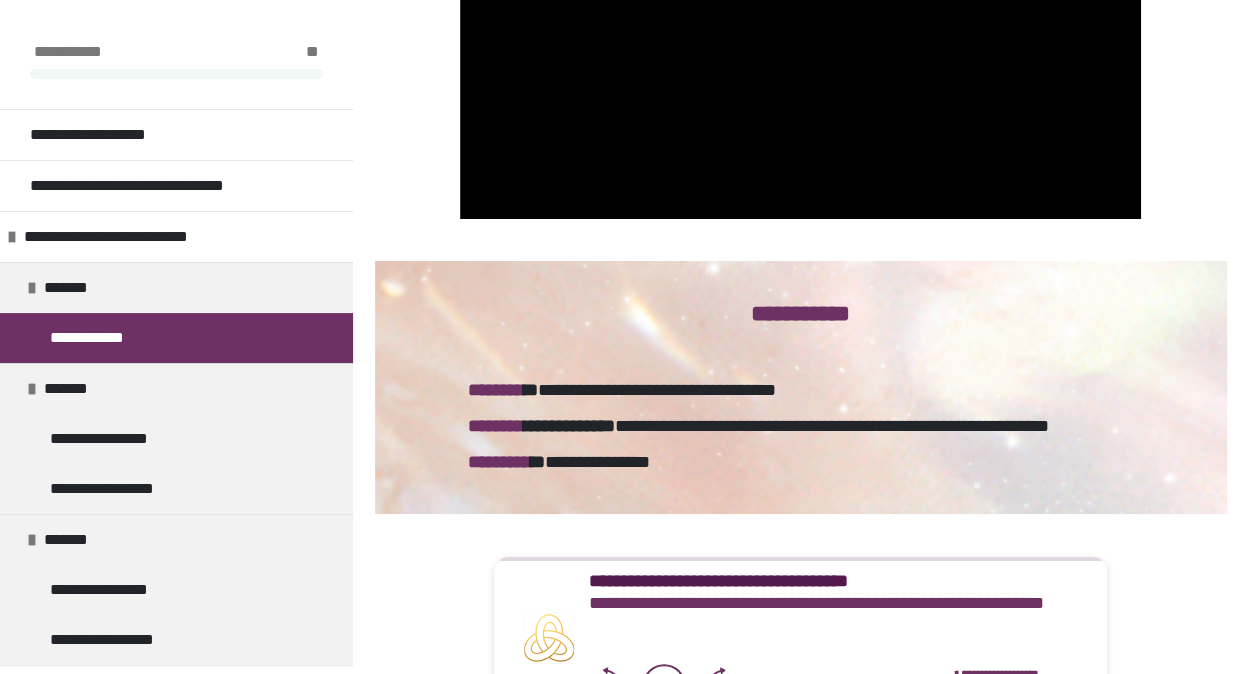 scroll, scrollTop: 3624, scrollLeft: 0, axis: vertical 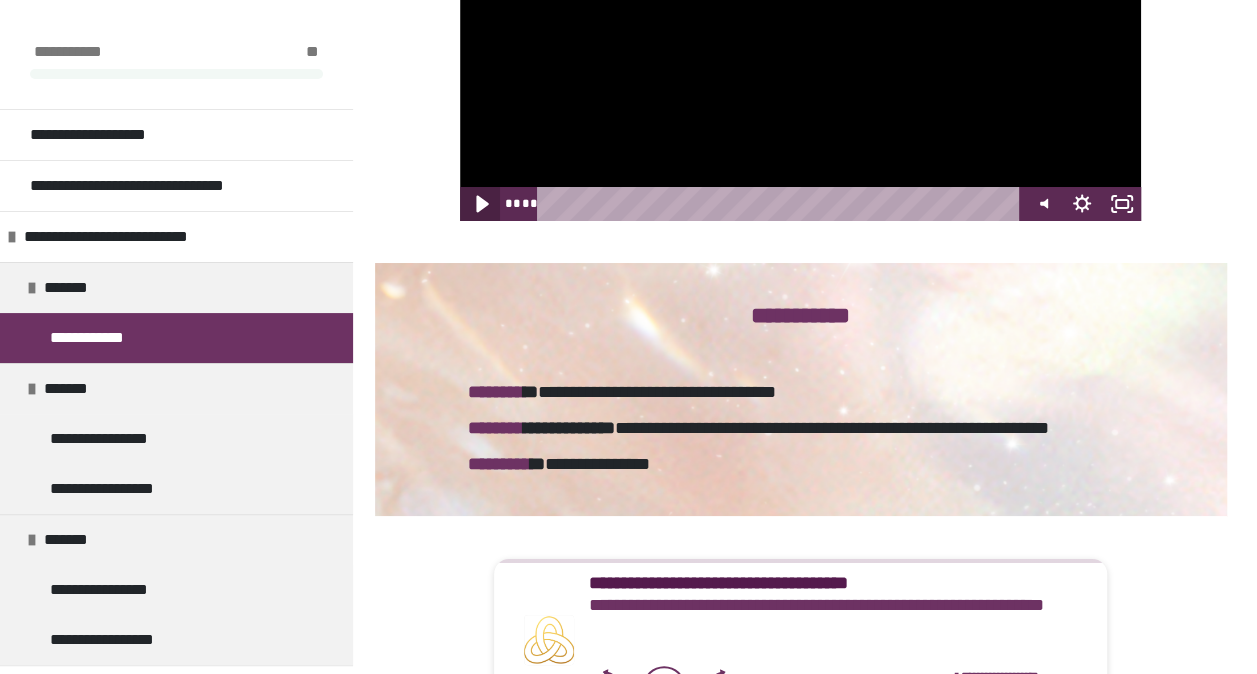 click 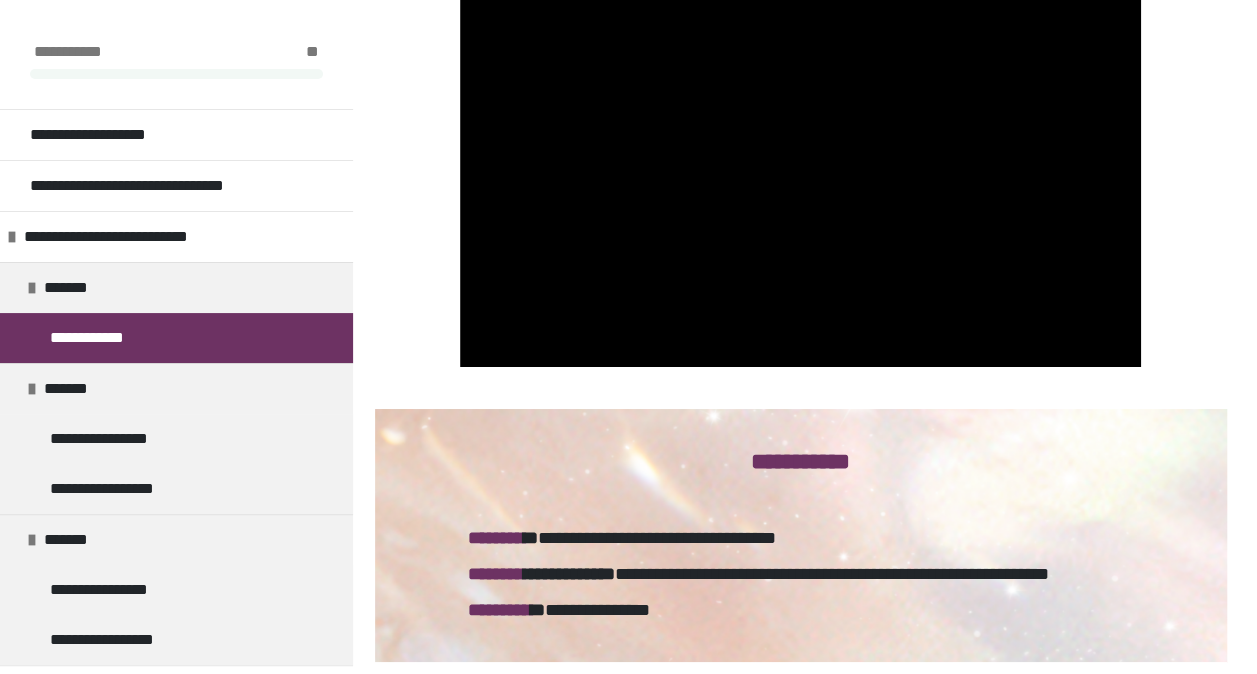 scroll, scrollTop: 3472, scrollLeft: 0, axis: vertical 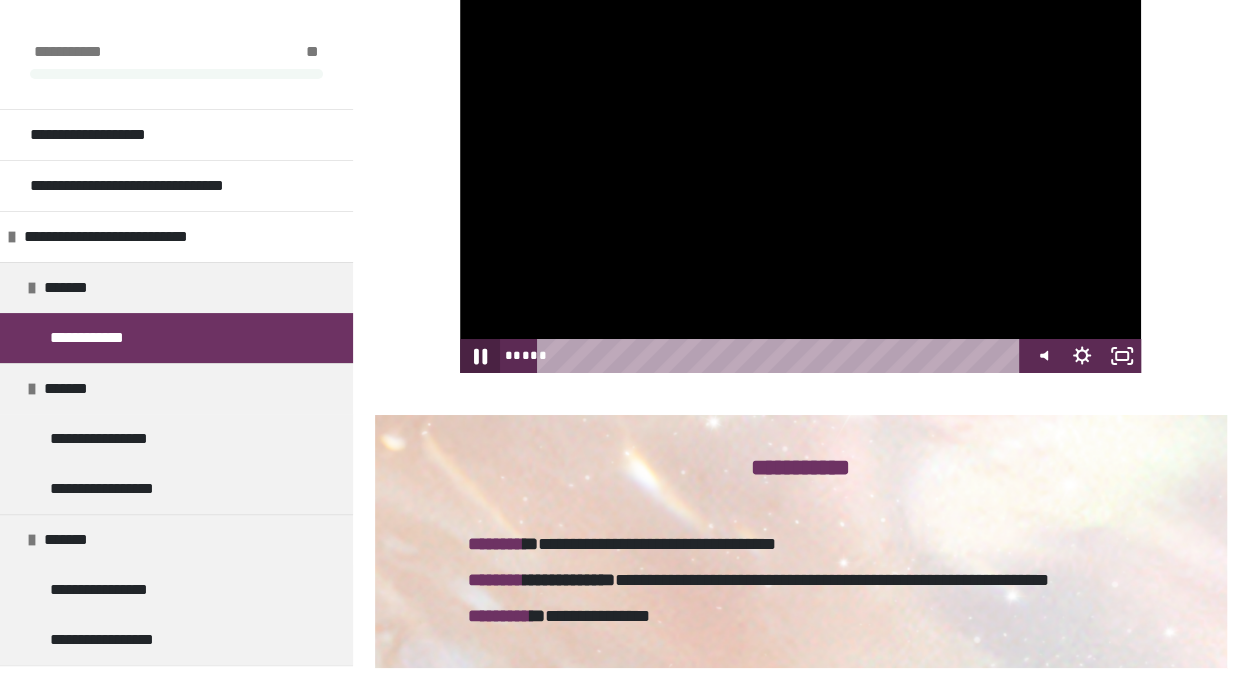 click 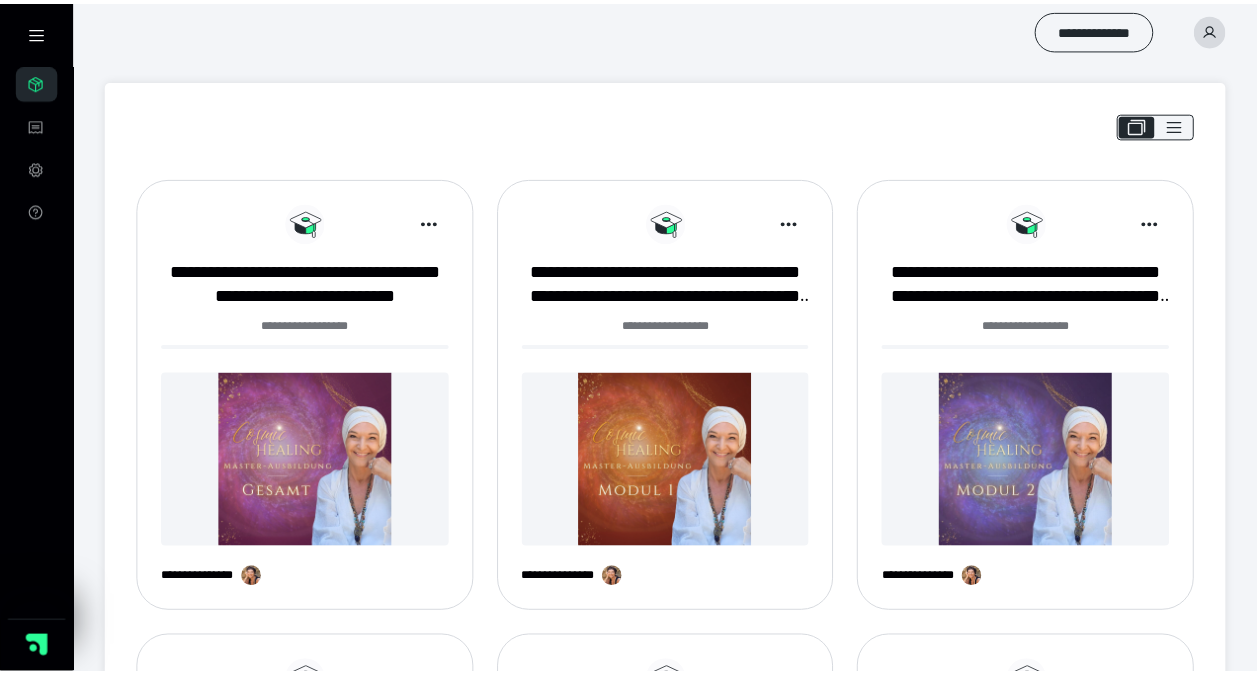 scroll, scrollTop: 150, scrollLeft: 0, axis: vertical 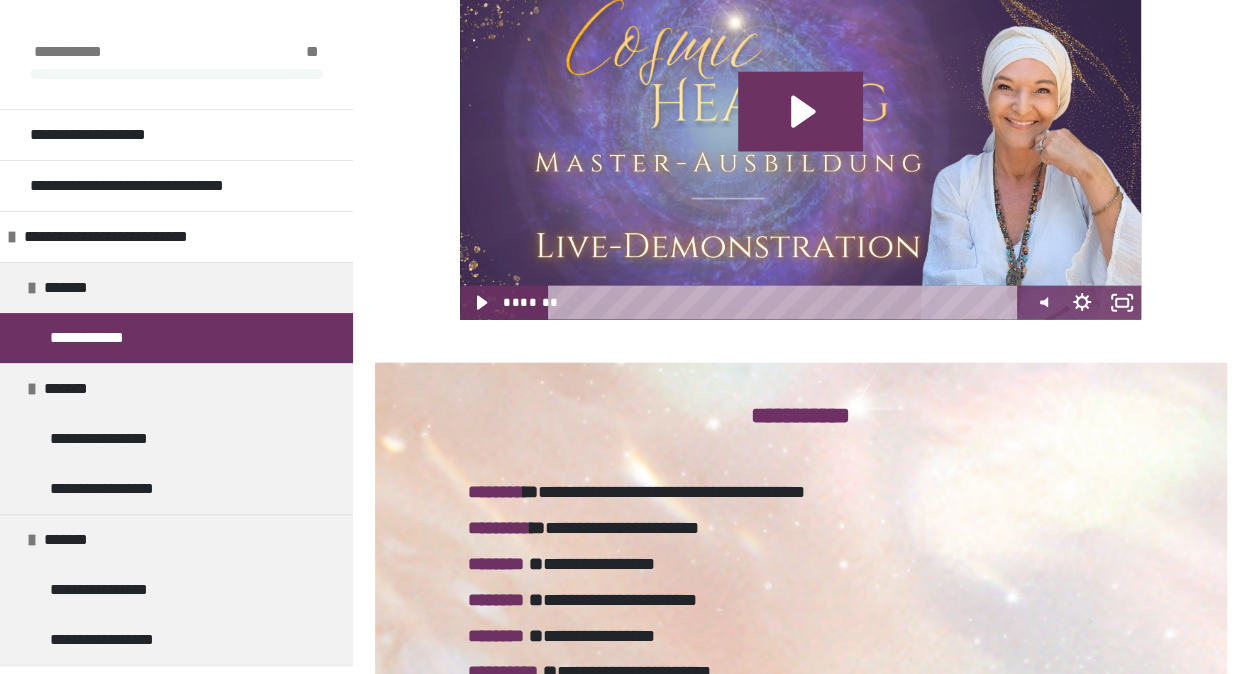 click on "**********" at bounding box center (800, 582) 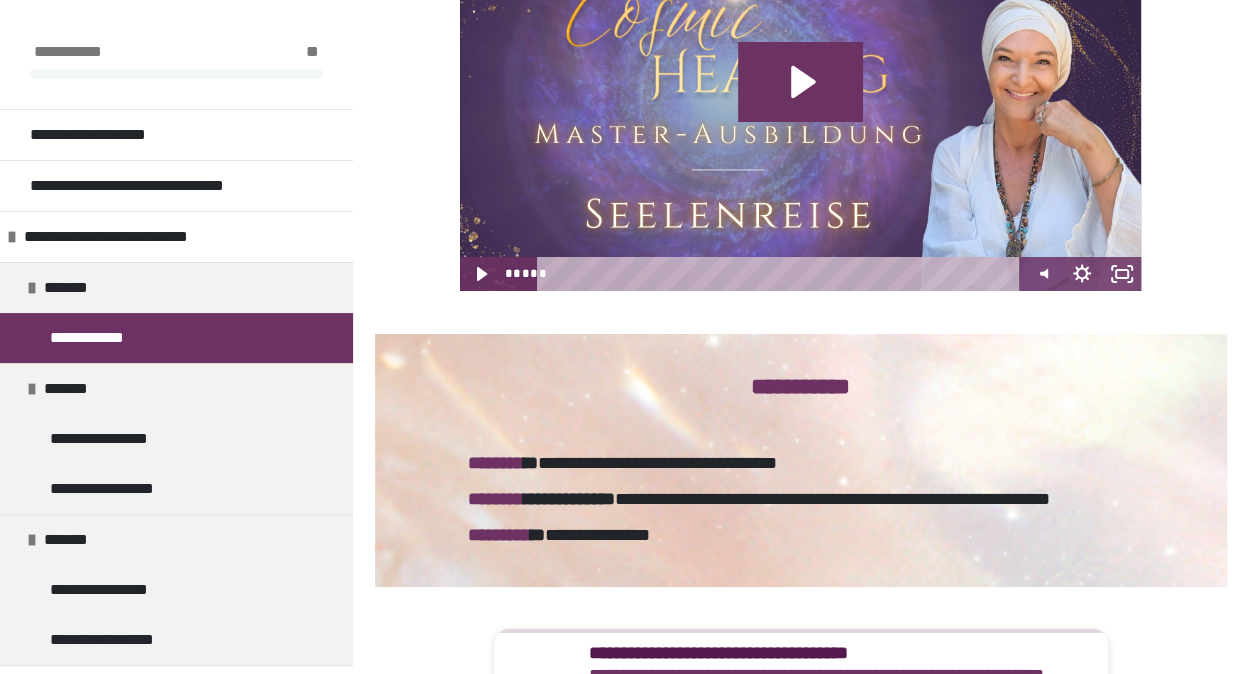 scroll, scrollTop: 3552, scrollLeft: 0, axis: vertical 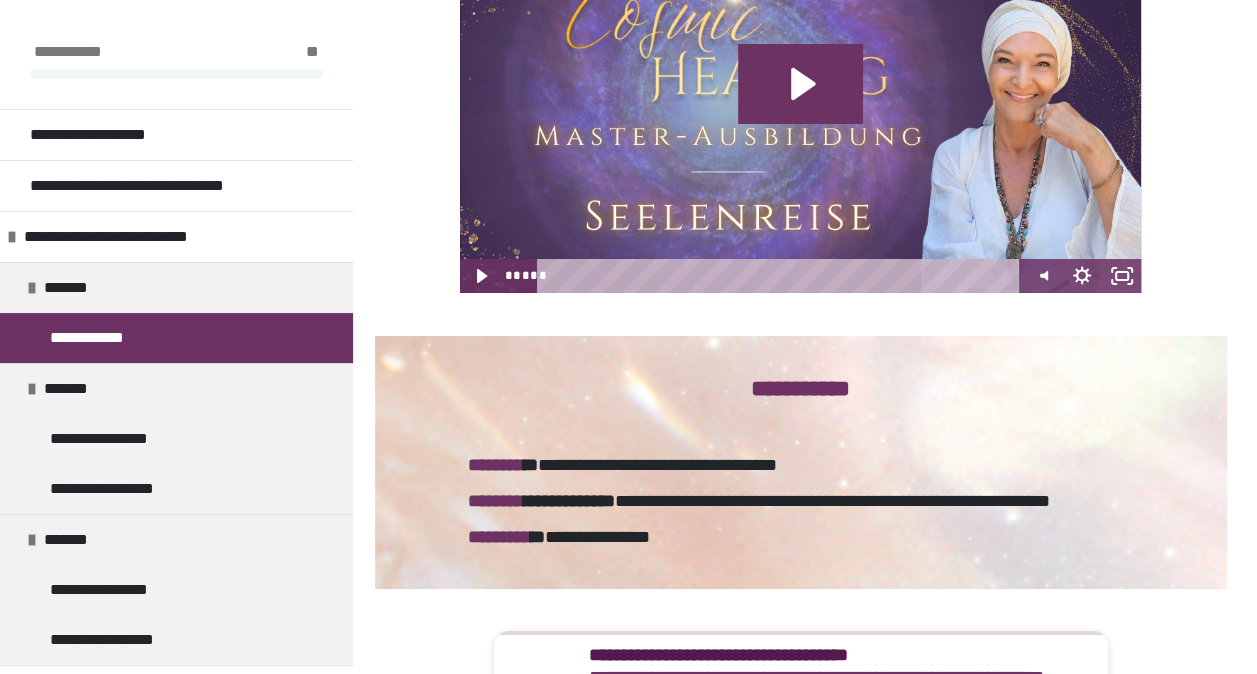 click 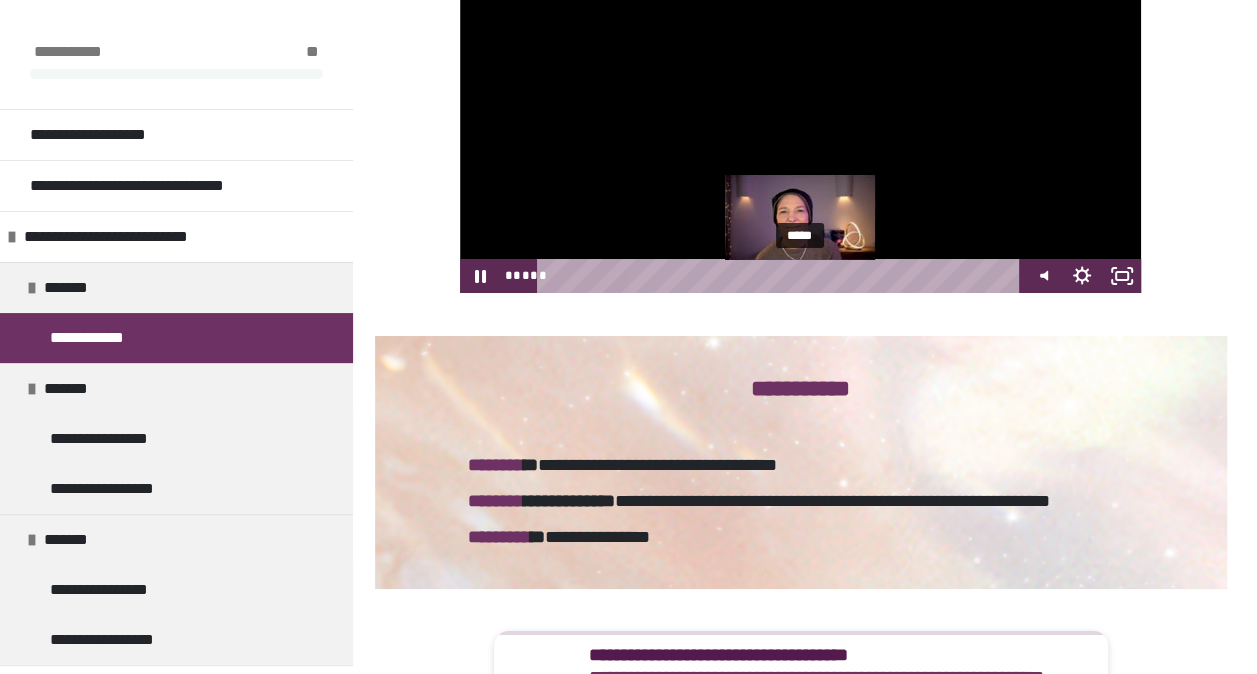click on "*****" at bounding box center (781, 276) 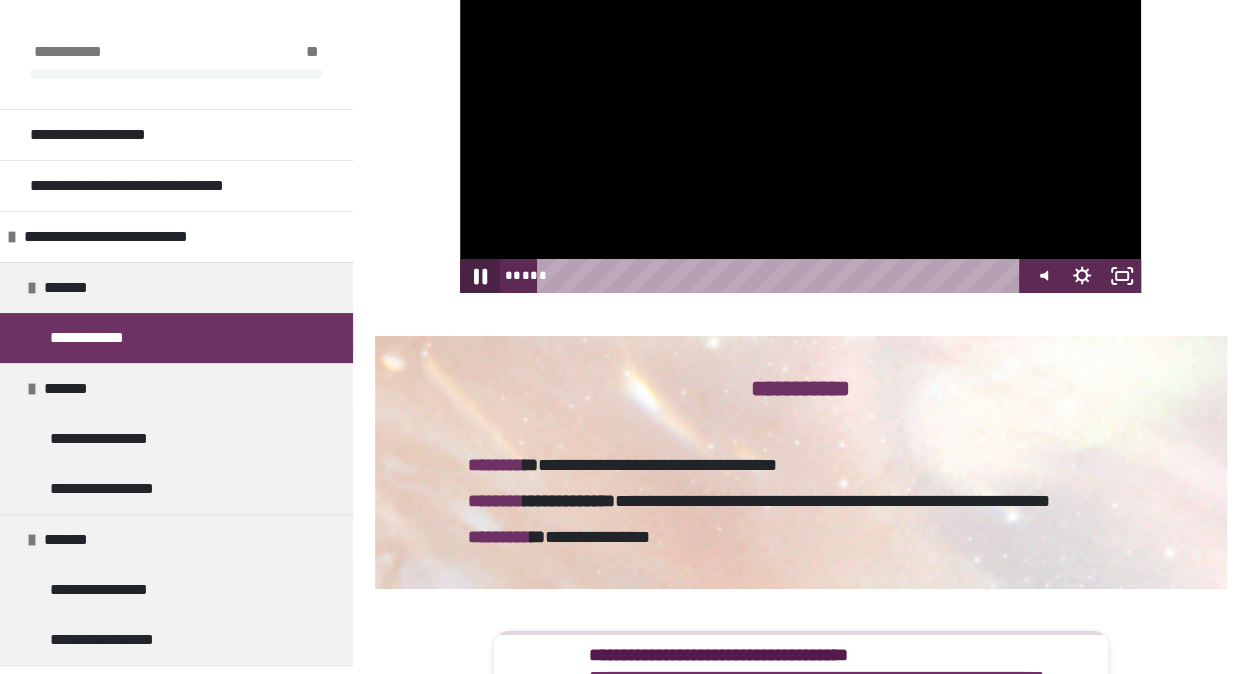 click 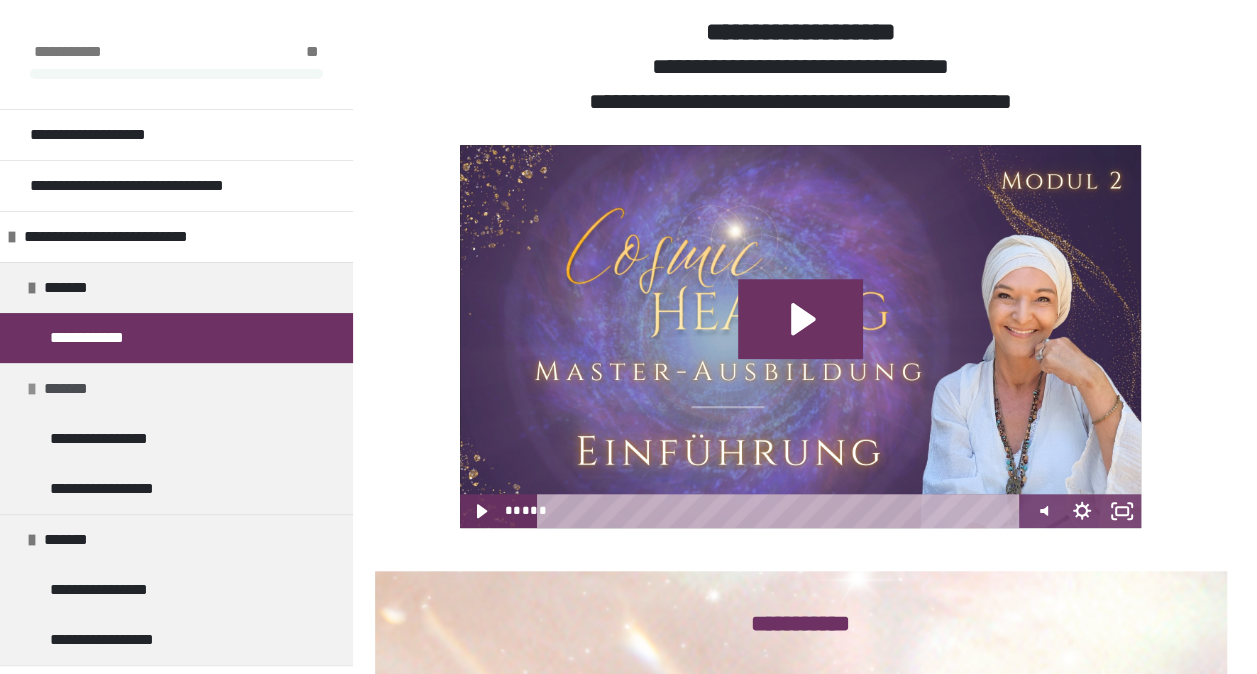 scroll, scrollTop: 654, scrollLeft: 0, axis: vertical 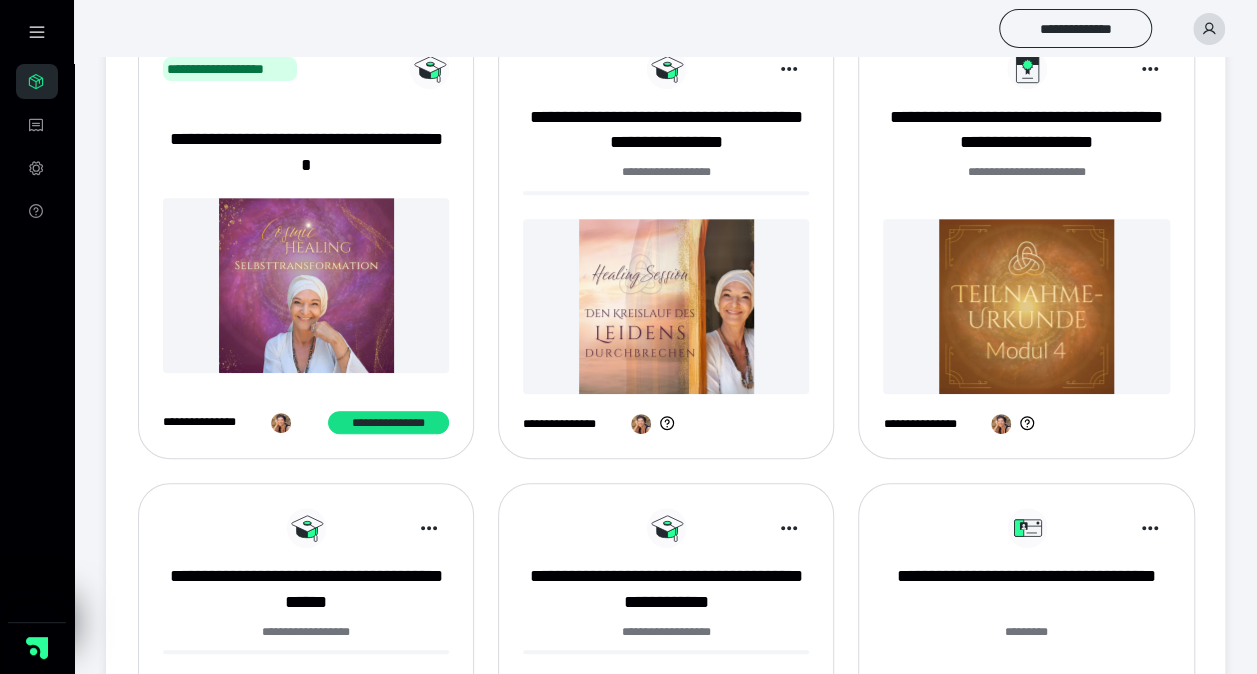 click at bounding box center (306, 285) 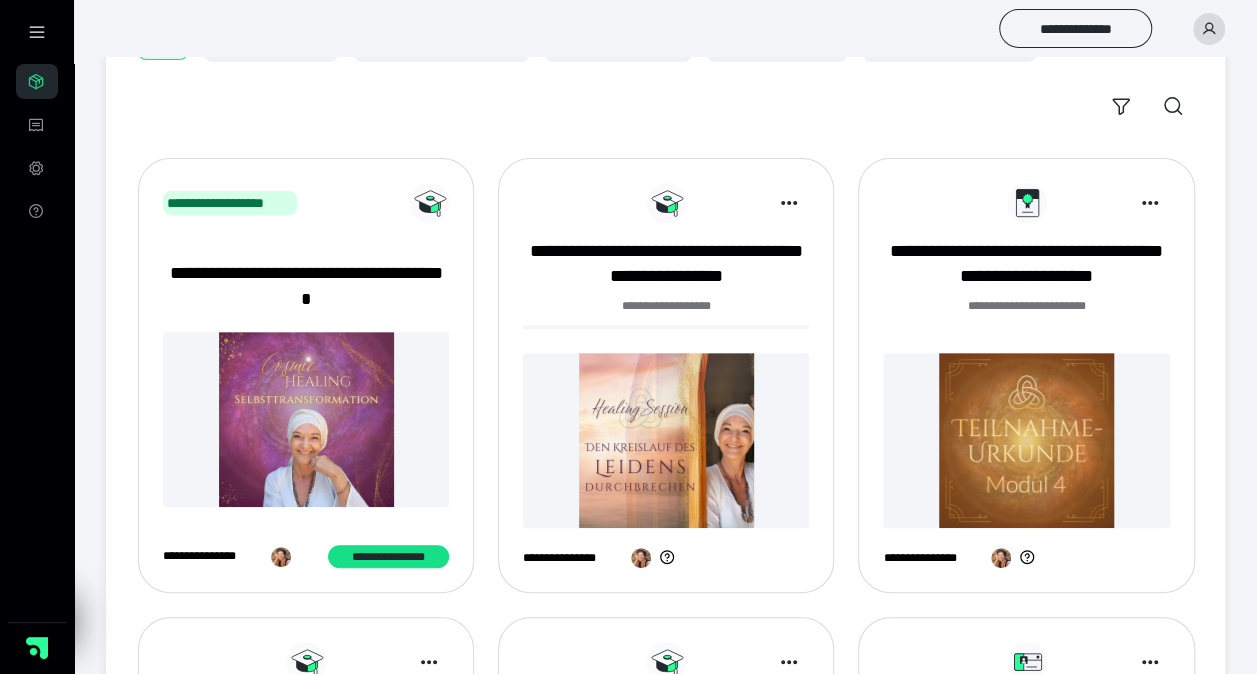 scroll, scrollTop: 0, scrollLeft: 0, axis: both 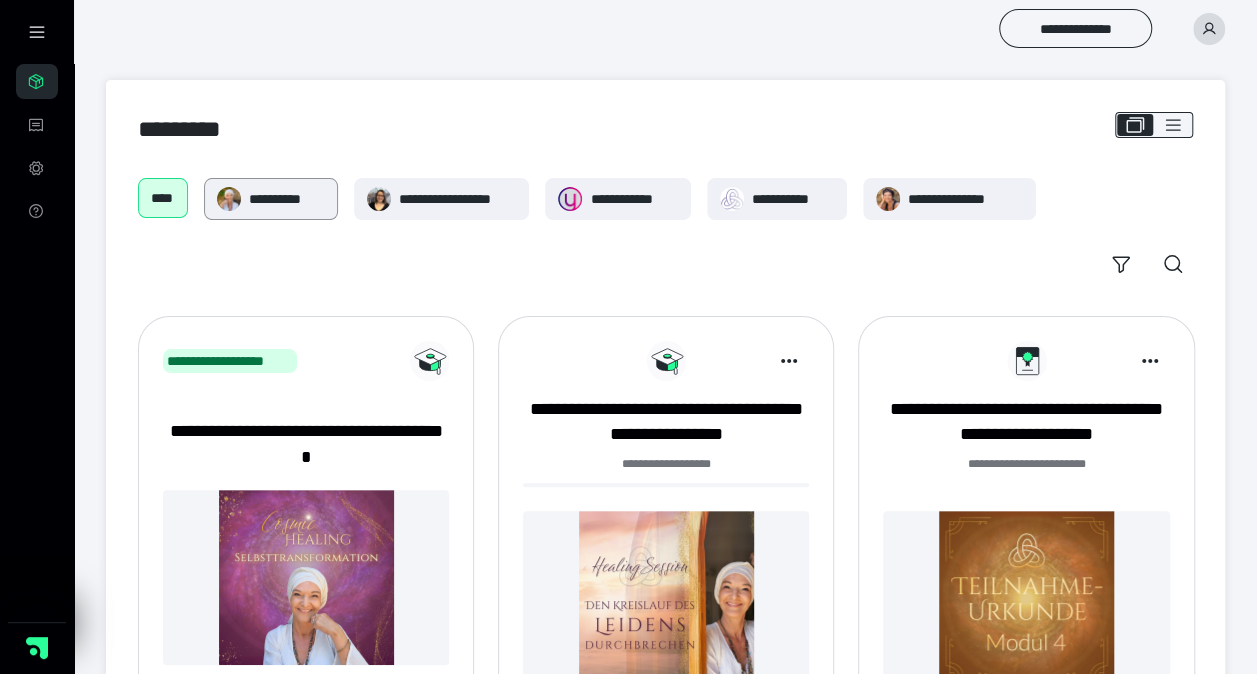click on "**********" at bounding box center (287, 199) 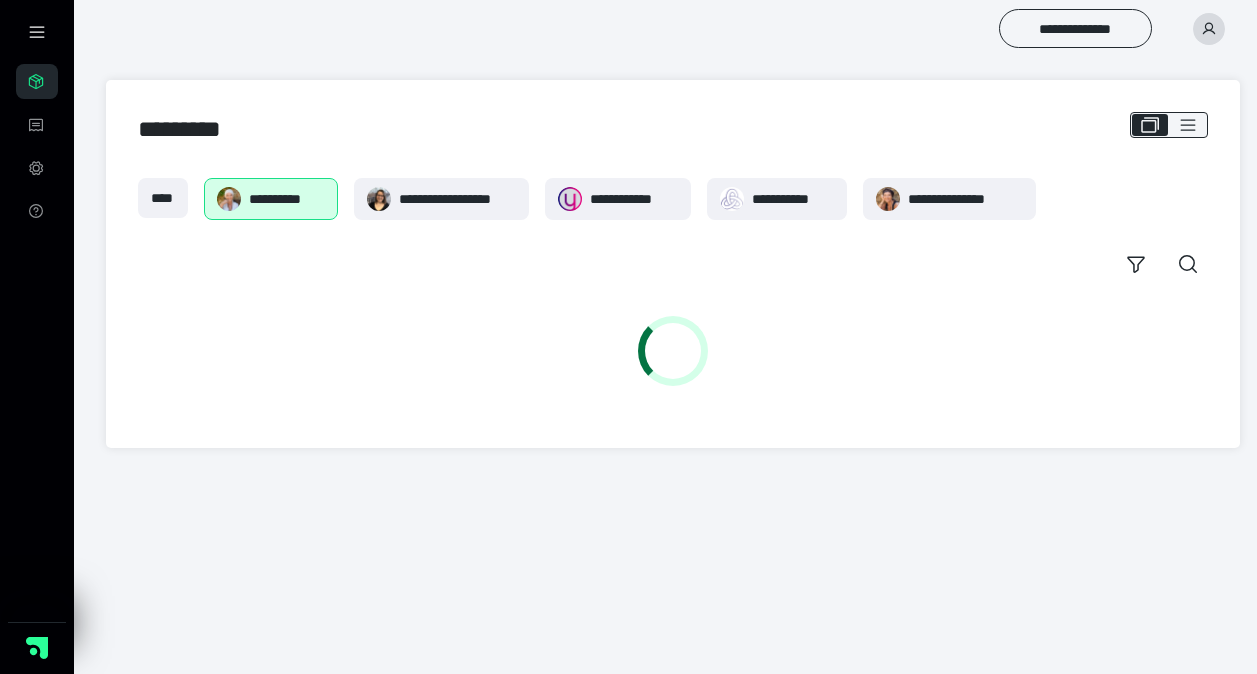scroll, scrollTop: 0, scrollLeft: 0, axis: both 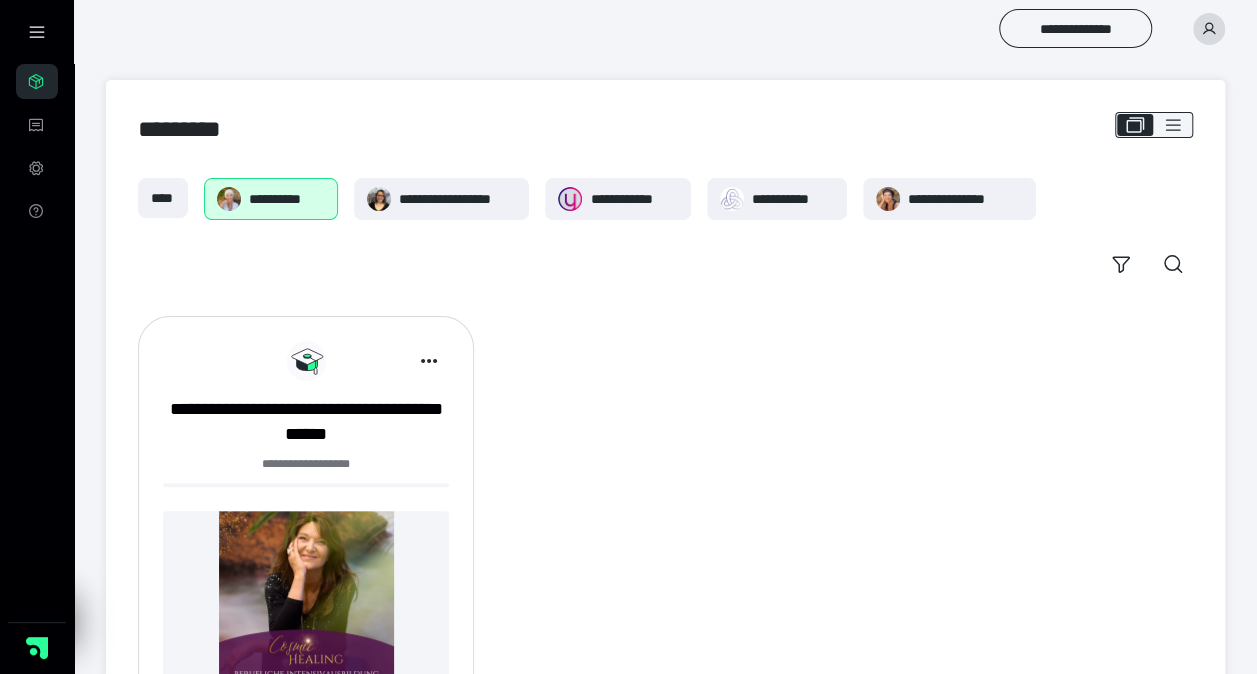 click at bounding box center [306, 598] 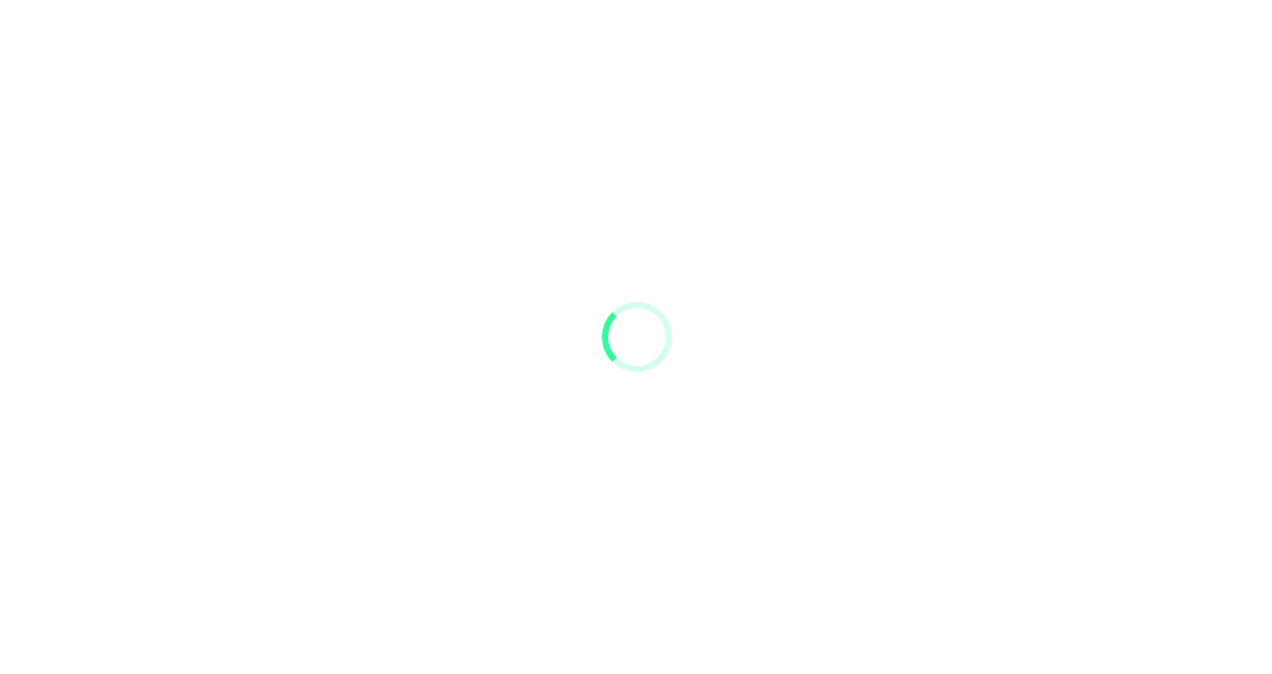 scroll, scrollTop: 0, scrollLeft: 0, axis: both 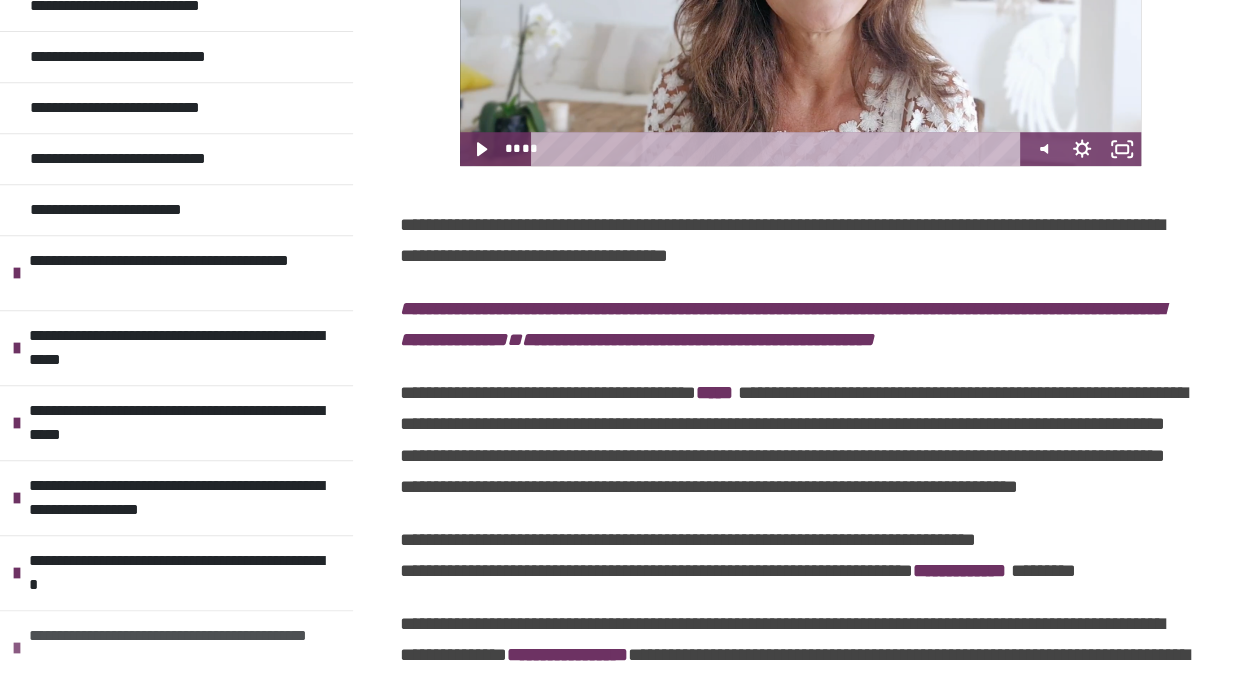 click on "**********" at bounding box center (178, 648) 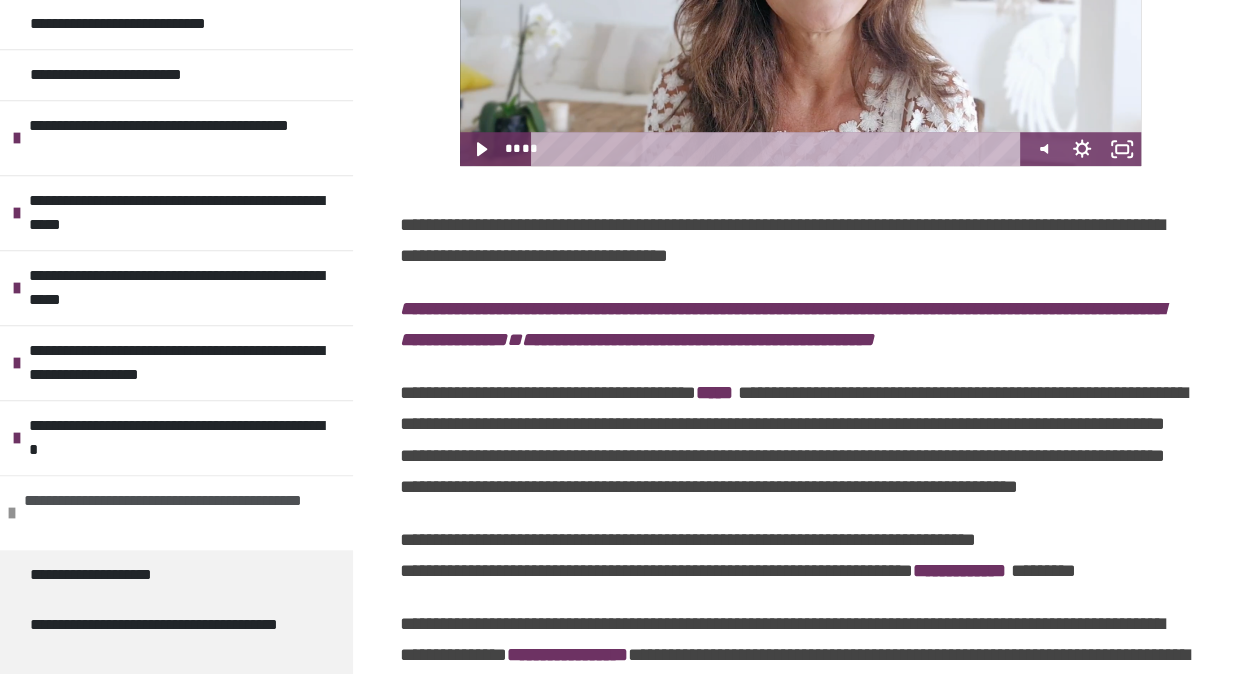 scroll, scrollTop: 682, scrollLeft: 0, axis: vertical 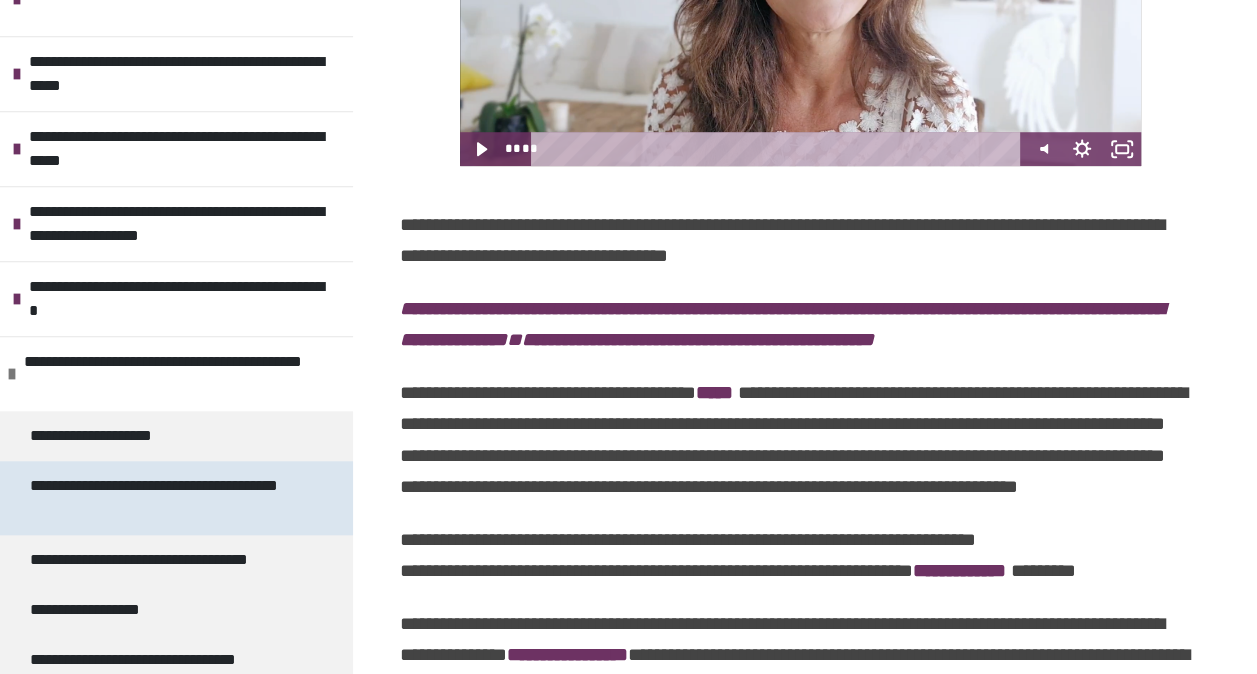 click on "**********" at bounding box center (161, 498) 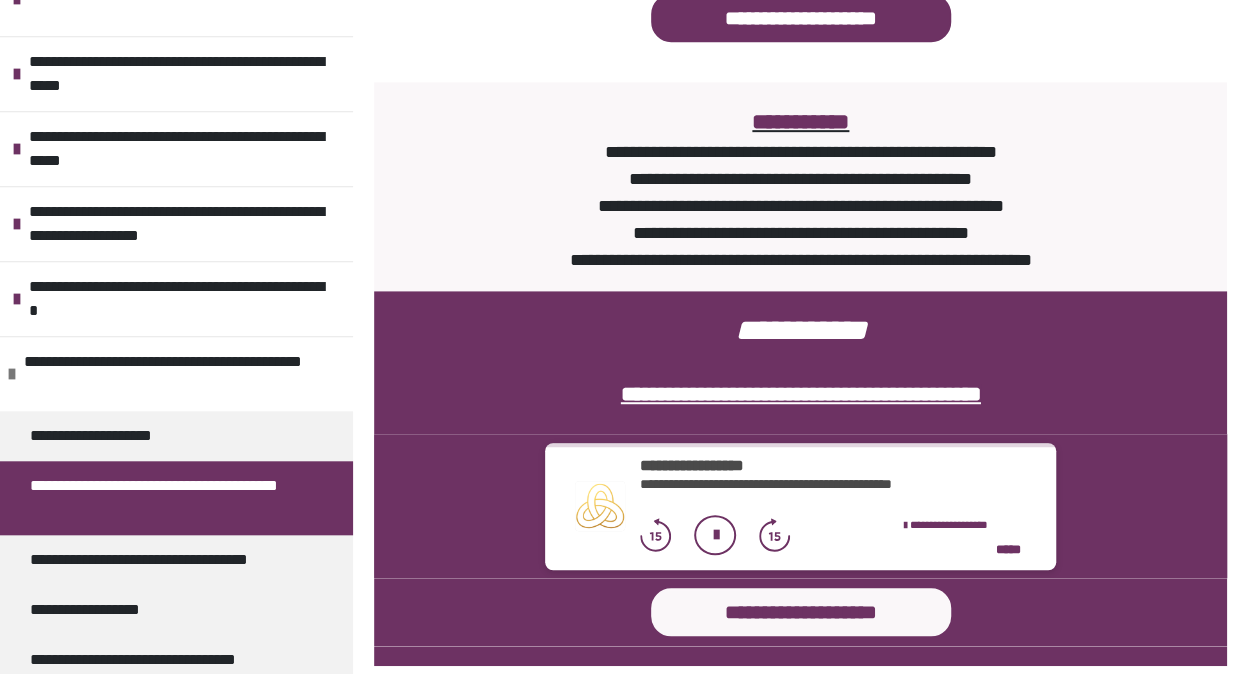 scroll, scrollTop: 4201, scrollLeft: 0, axis: vertical 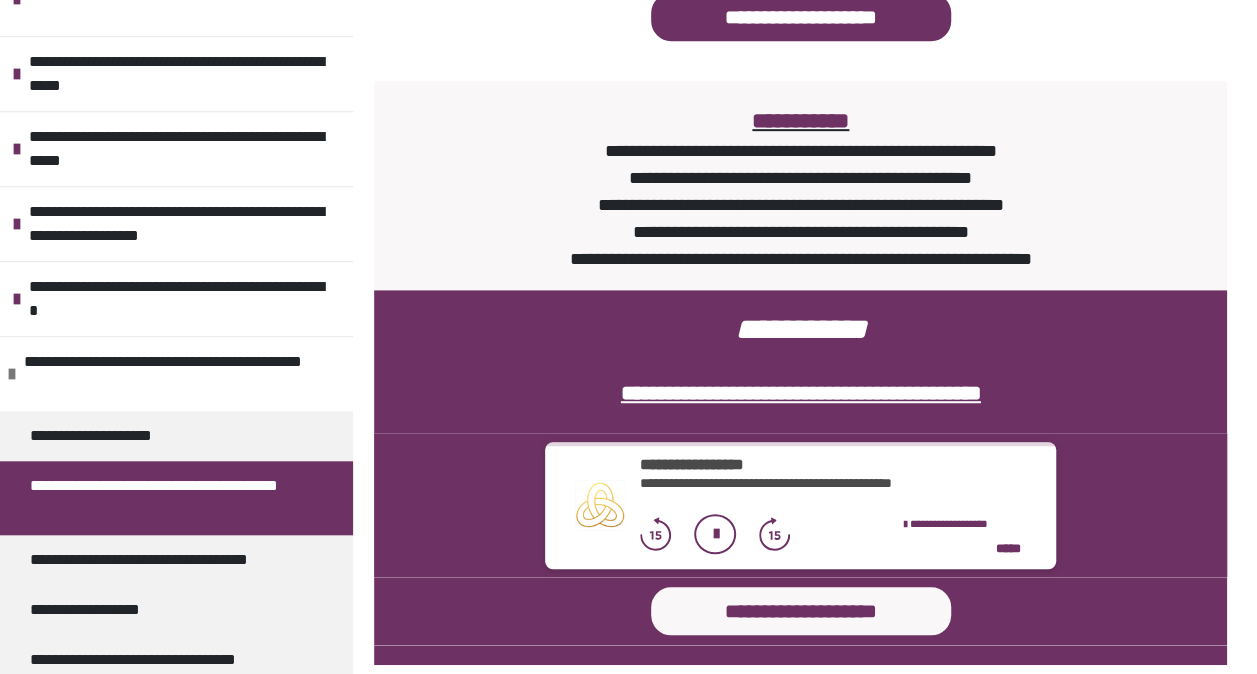 click at bounding box center (715, 534) 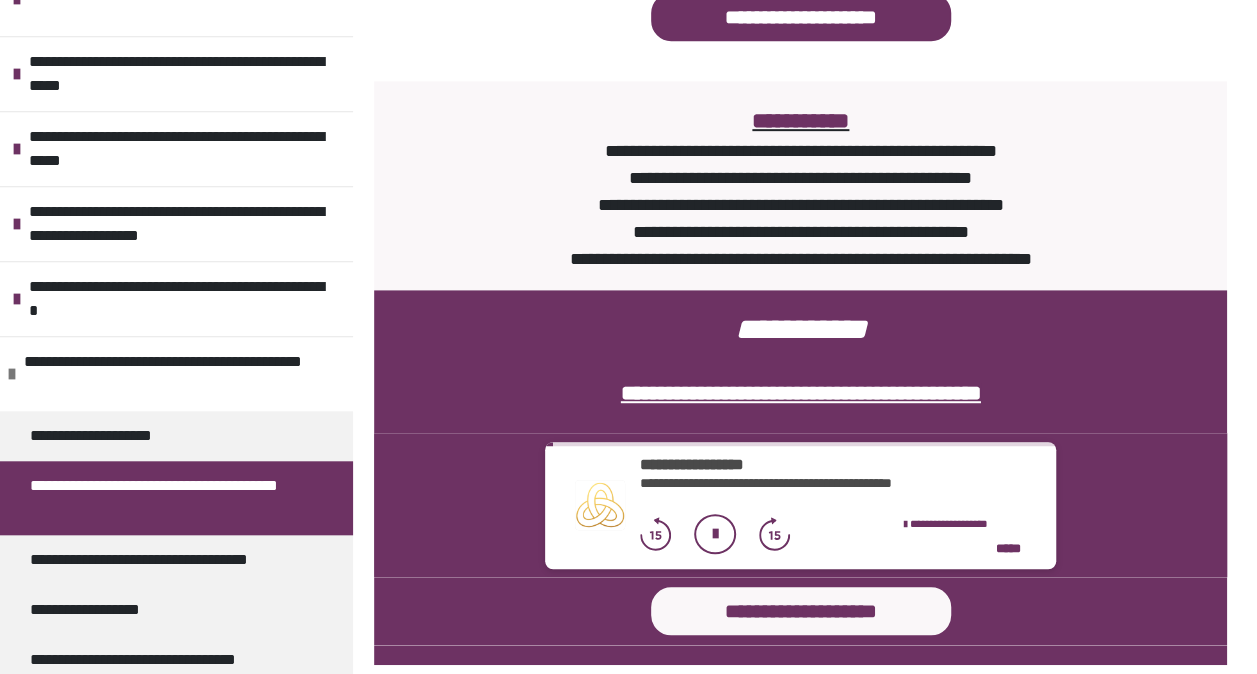 click at bounding box center (800, 611) 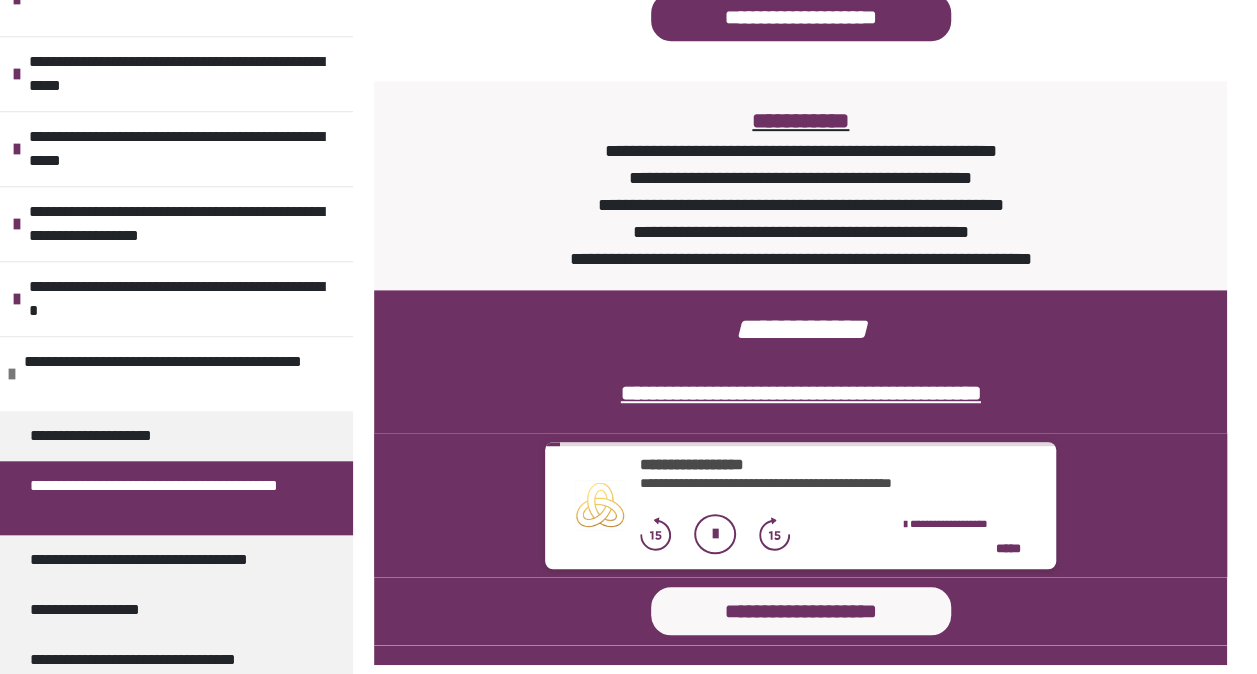 click at bounding box center (800, 611) 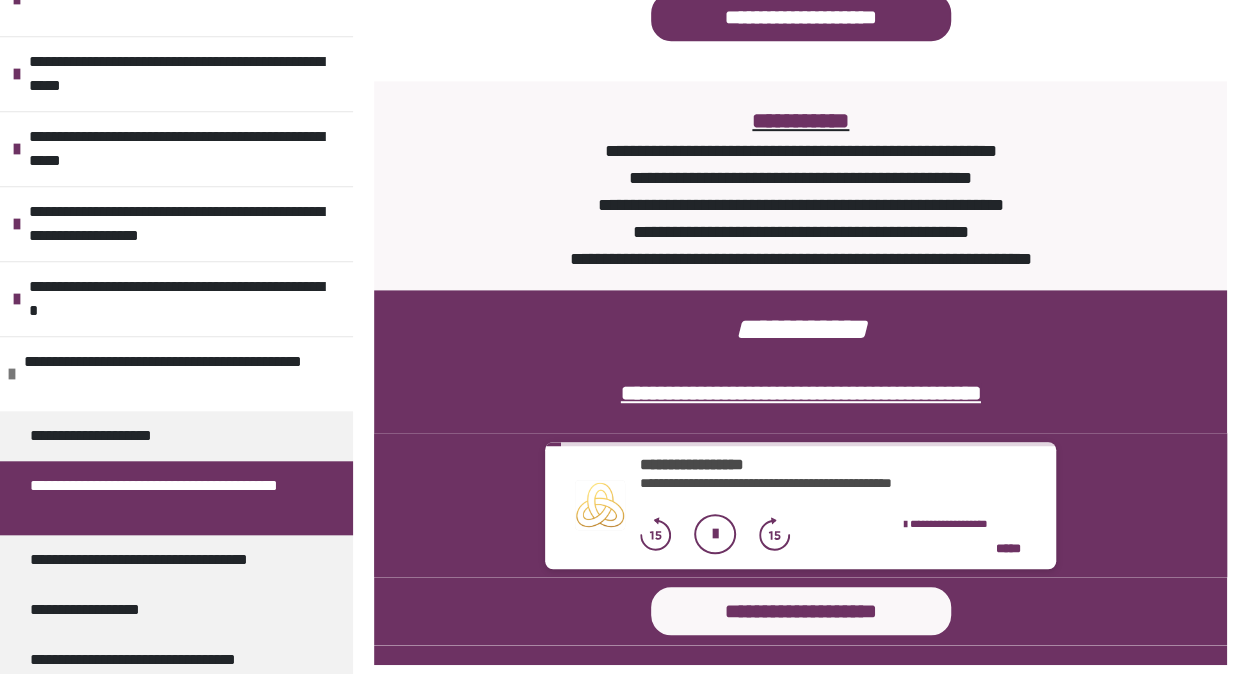 click 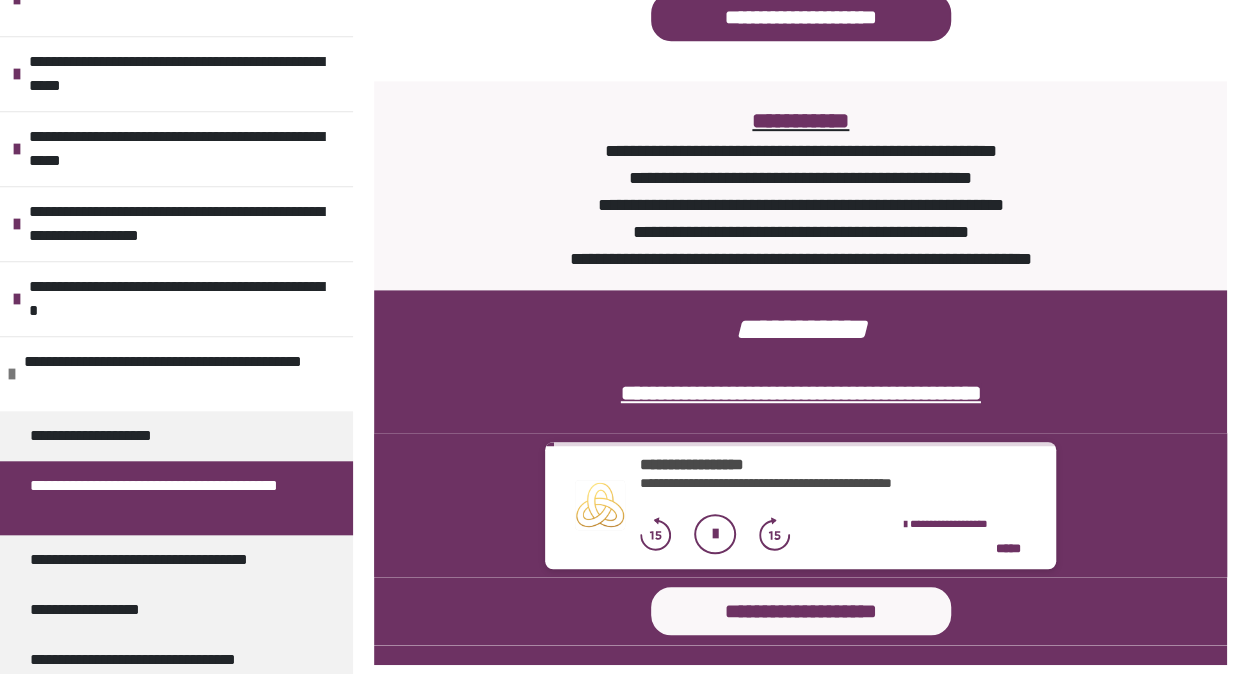 click 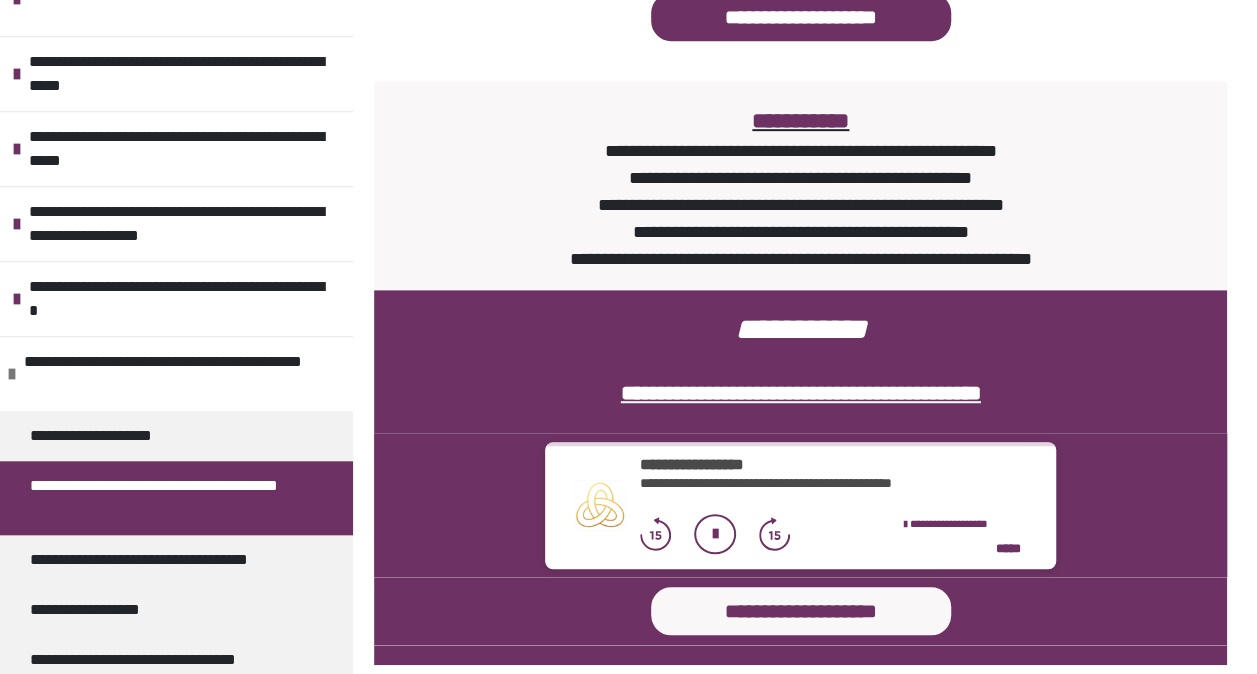 click 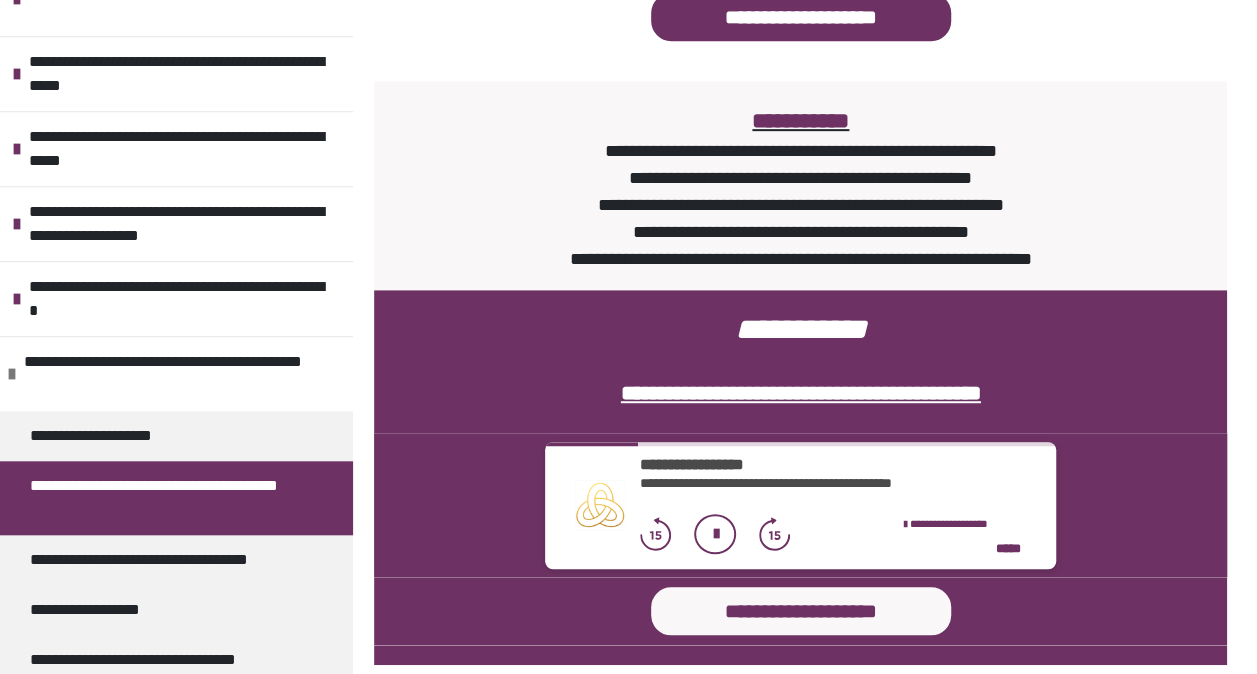 click 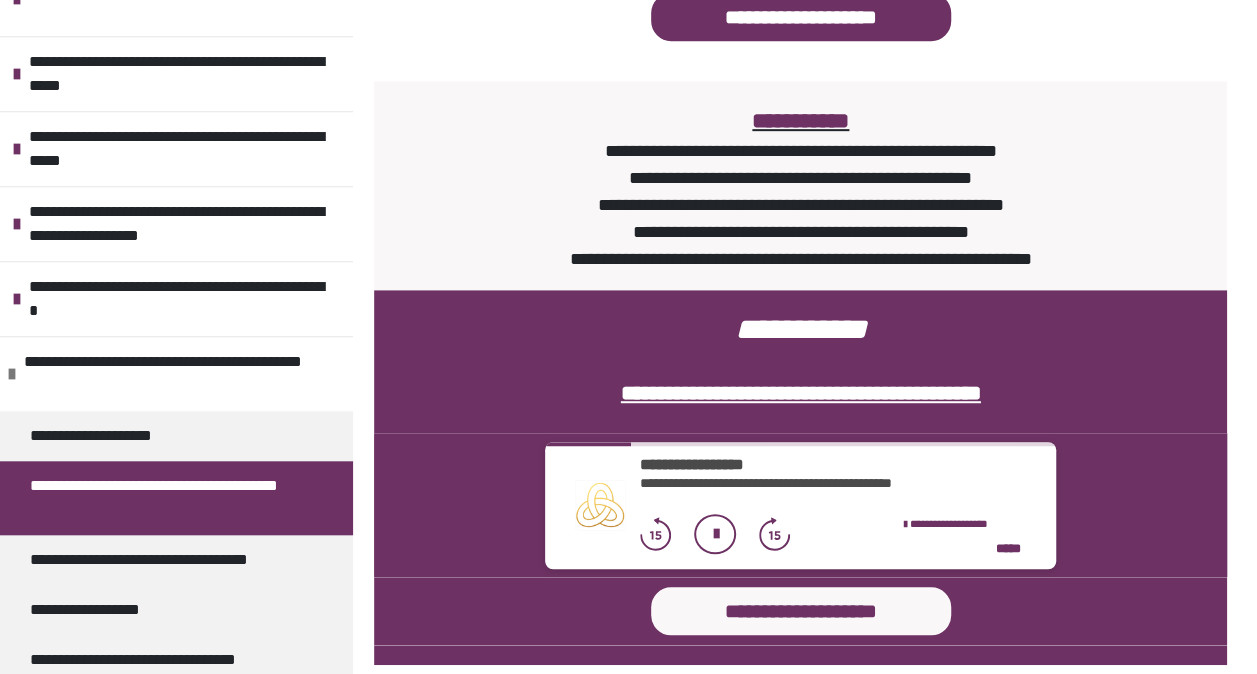 click at bounding box center (715, 534) 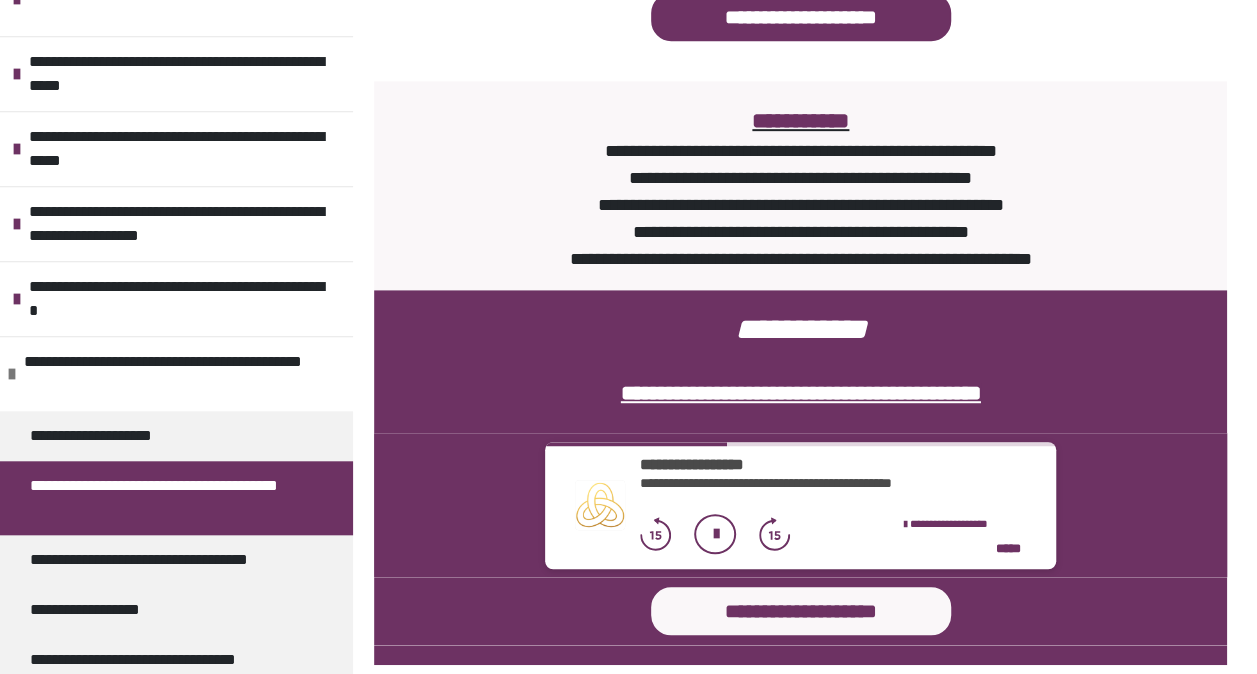 click at bounding box center (715, 534) 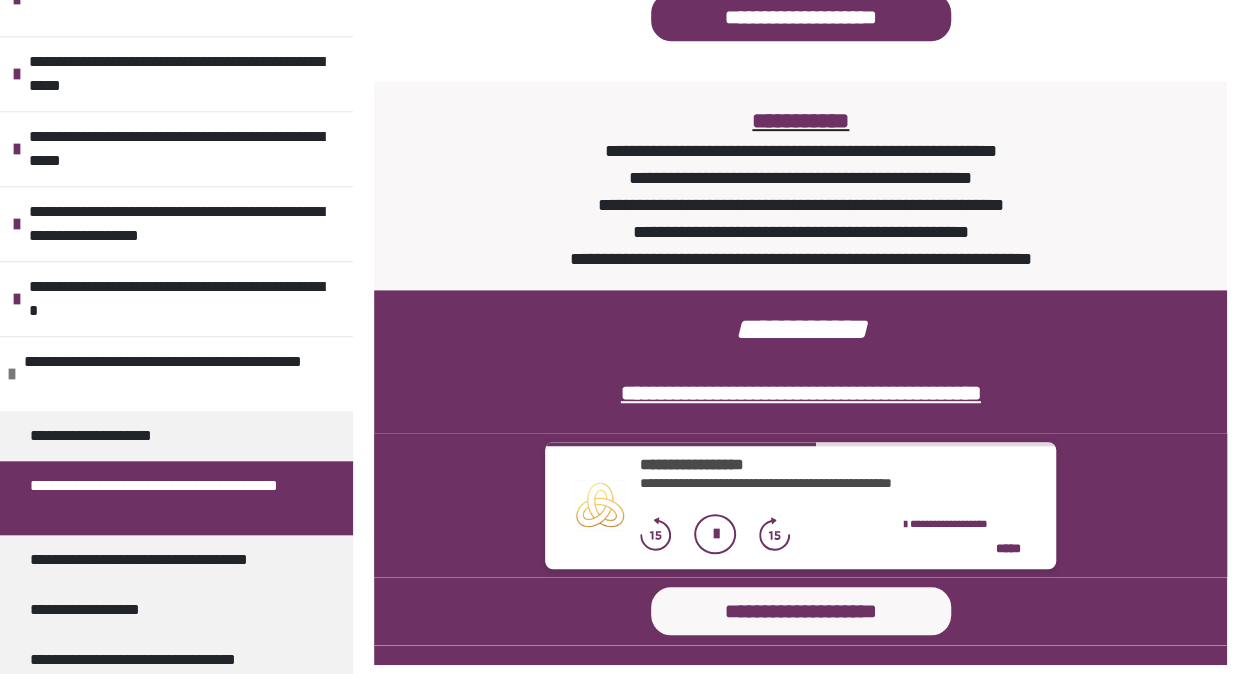 click at bounding box center (715, 534) 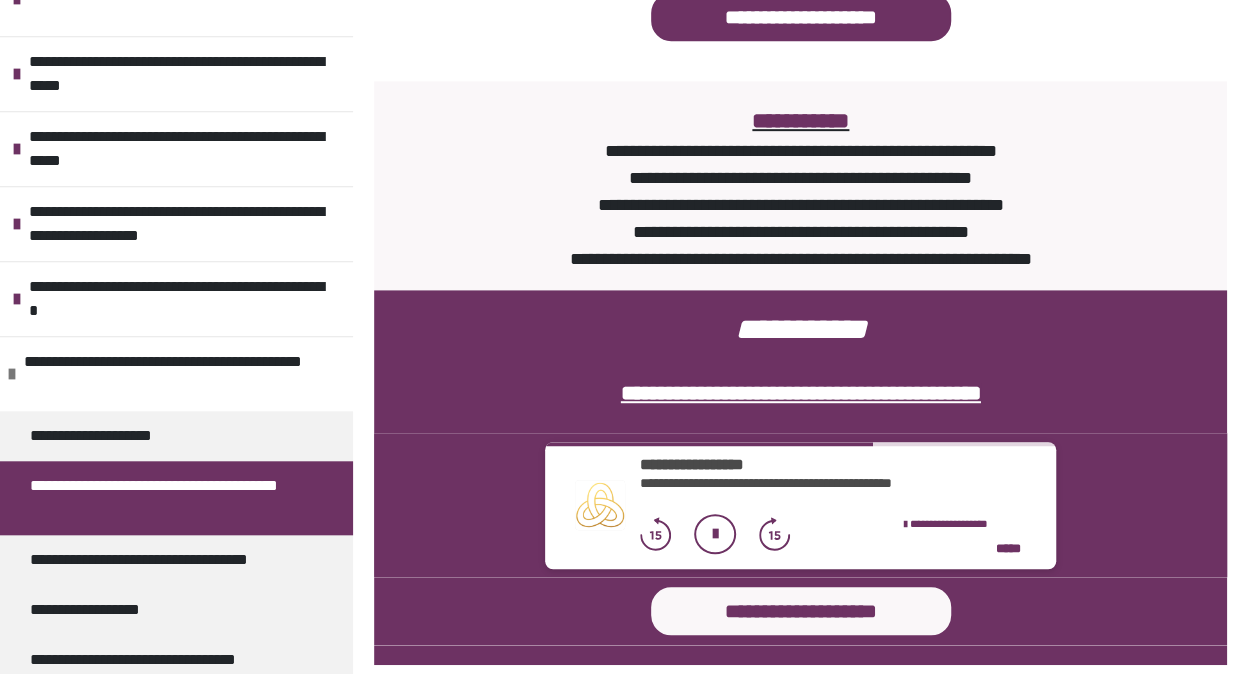 click on "**********" at bounding box center (800, 205) 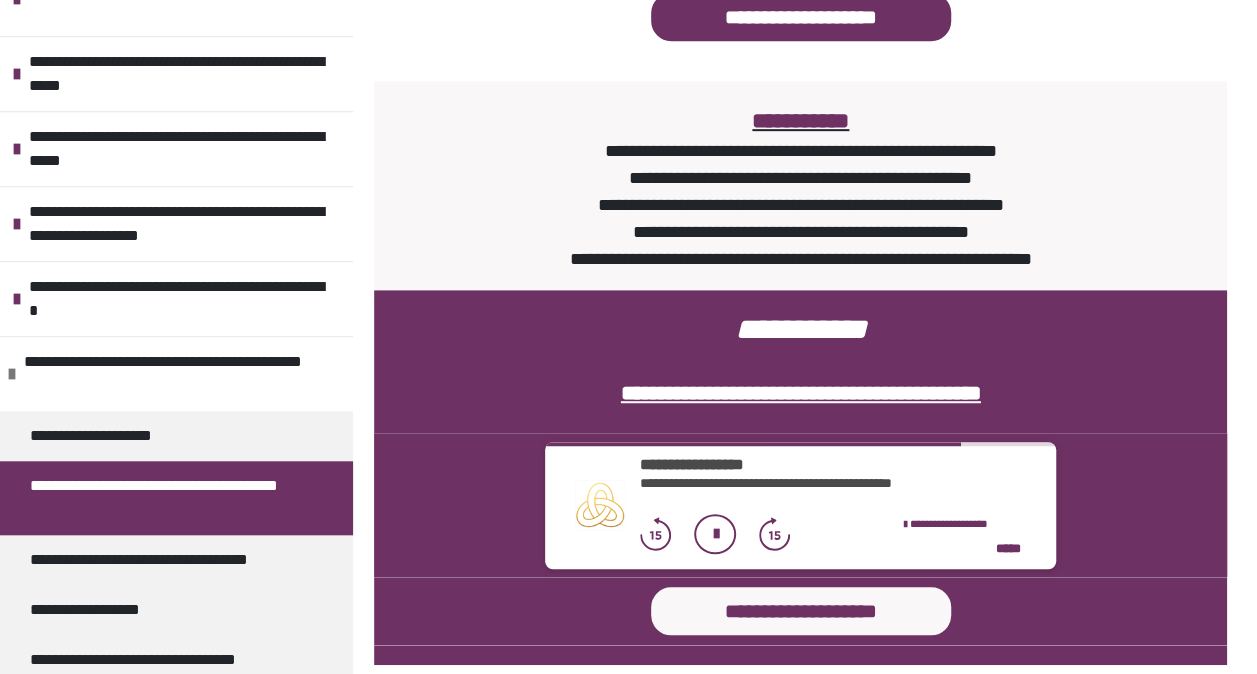 click at bounding box center (715, 534) 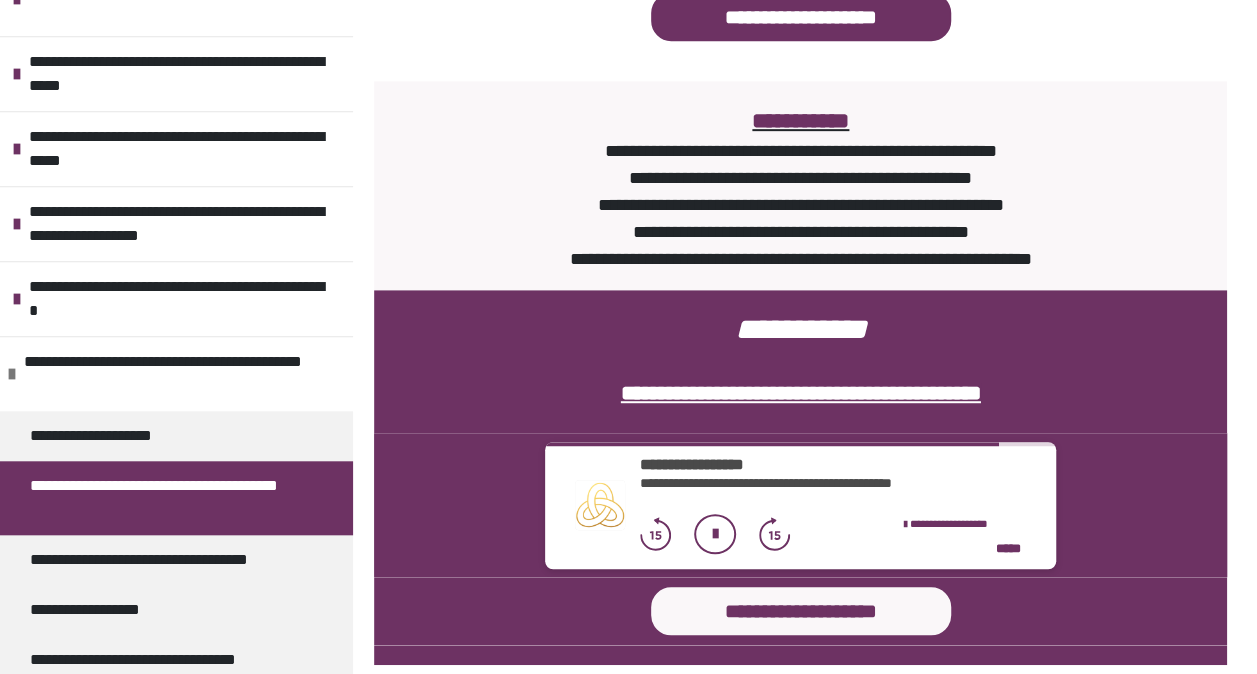 click on "**********" at bounding box center [800, 370] 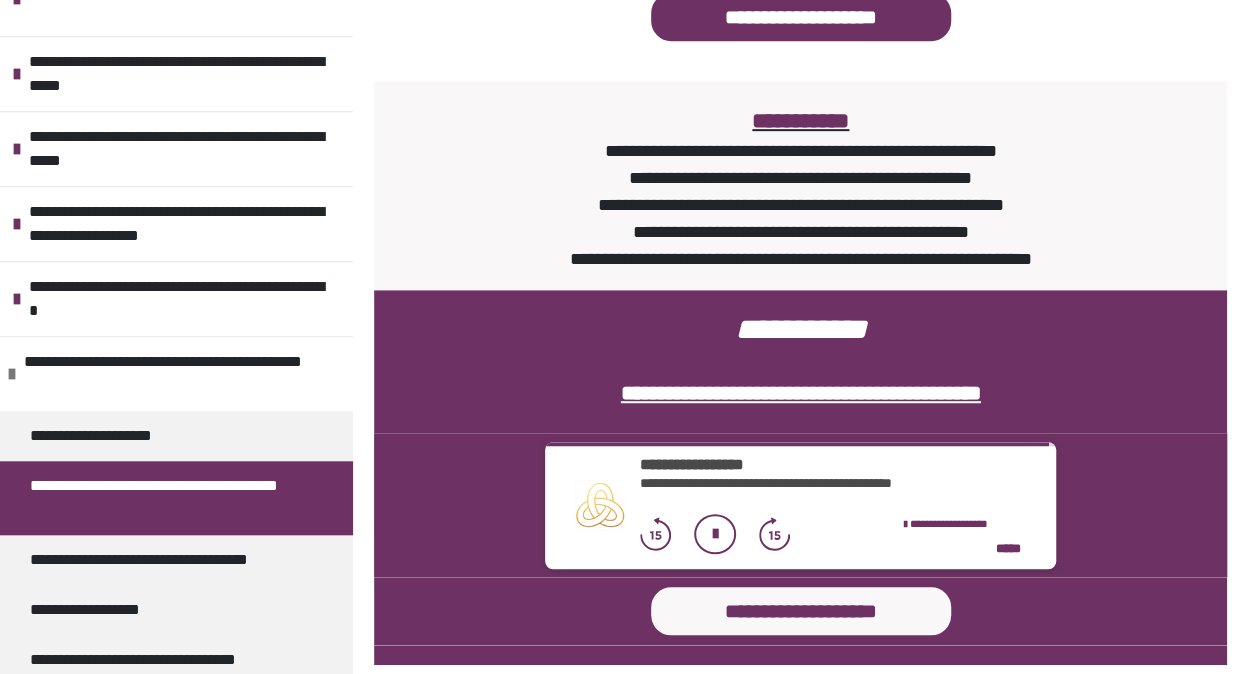 click at bounding box center (715, 534) 